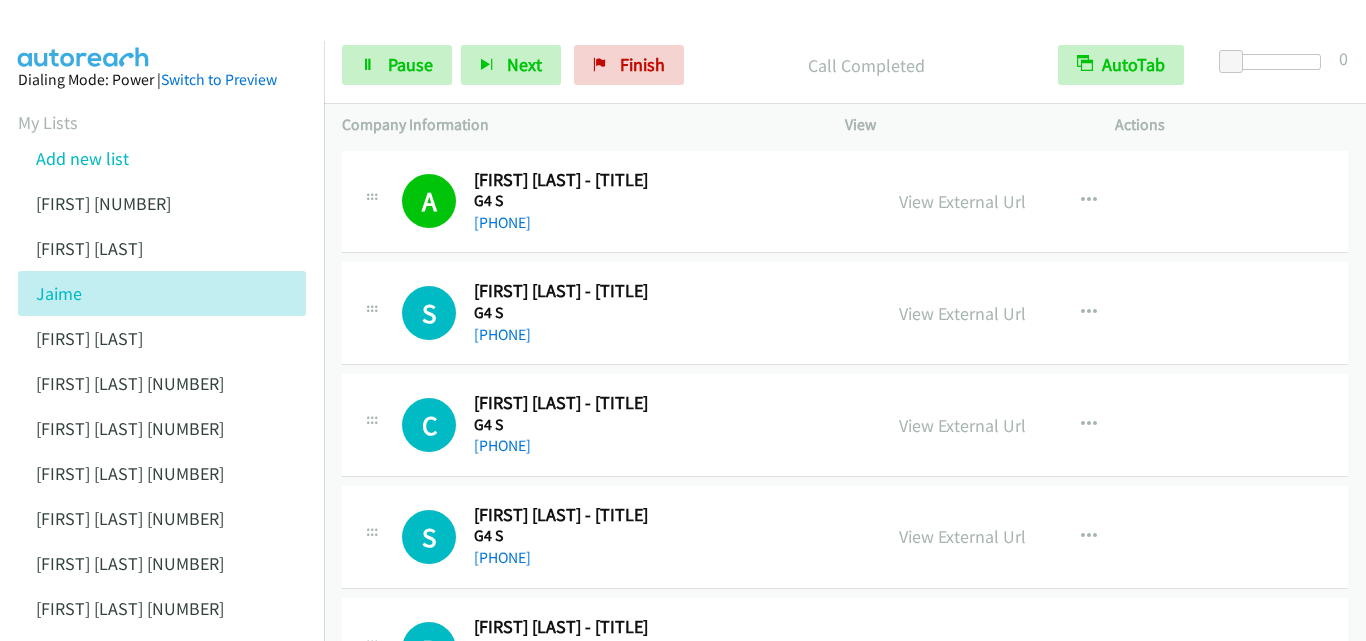 scroll, scrollTop: 0, scrollLeft: 0, axis: both 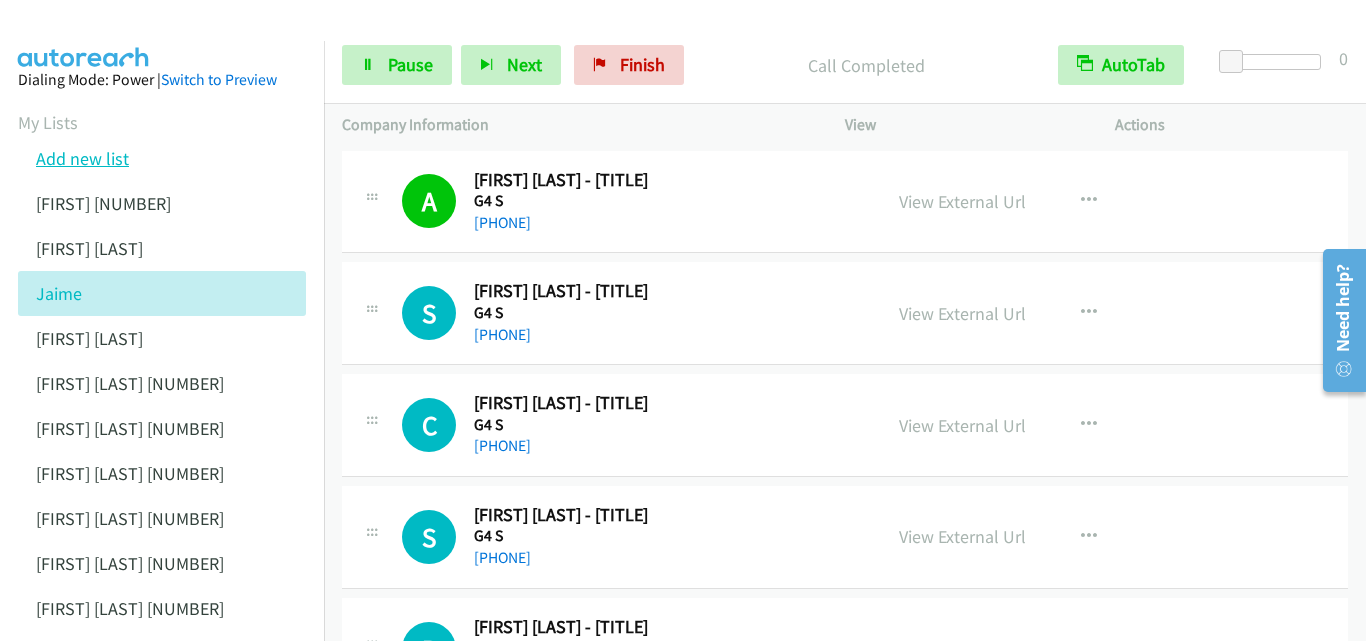 click on "Add new list" at bounding box center [82, 158] 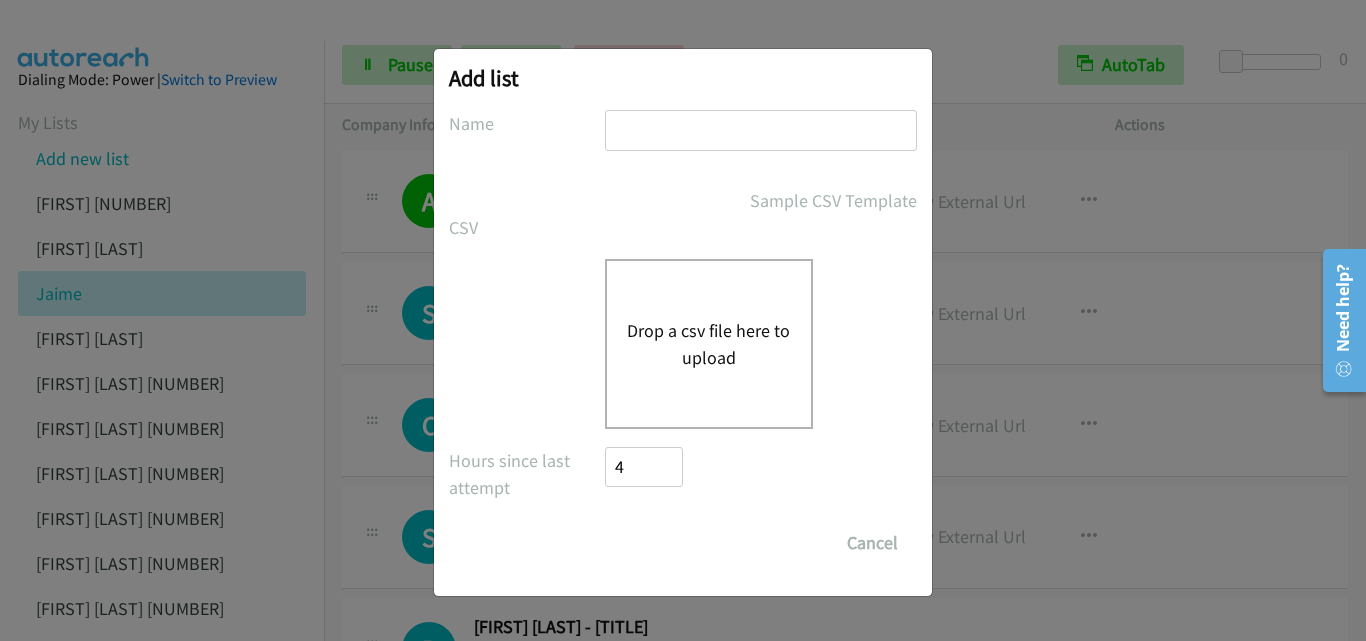 click at bounding box center [761, 130] 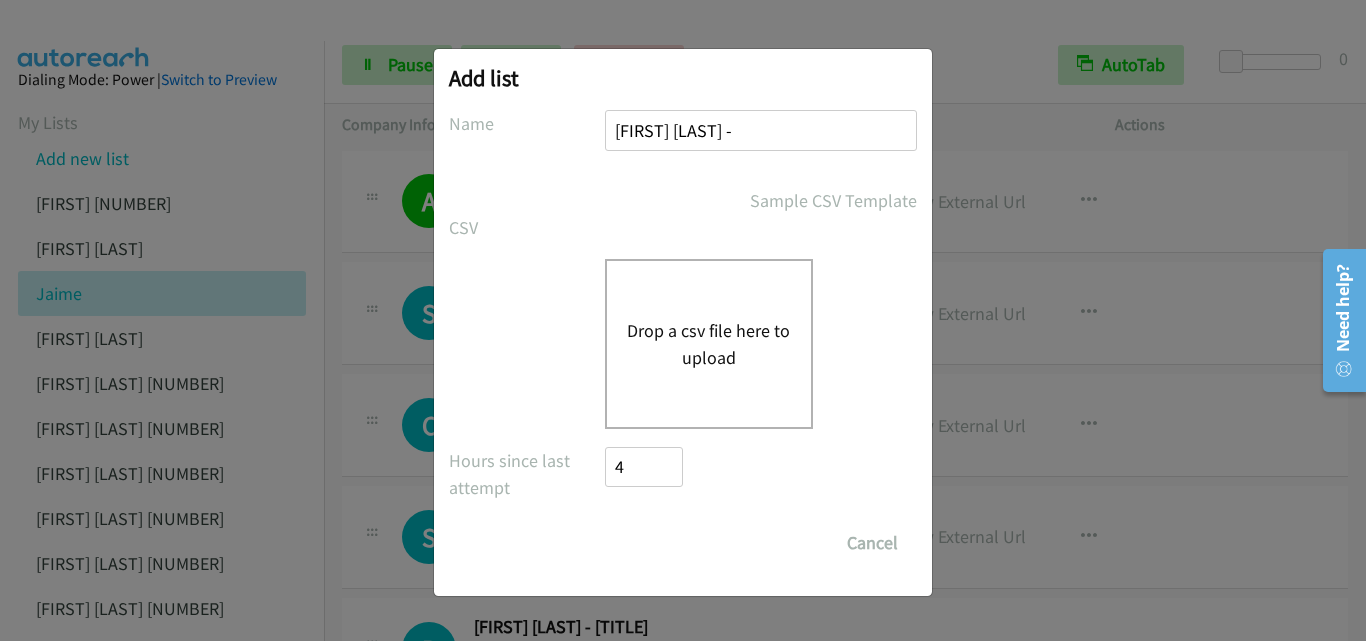 type on "jaimes list -" 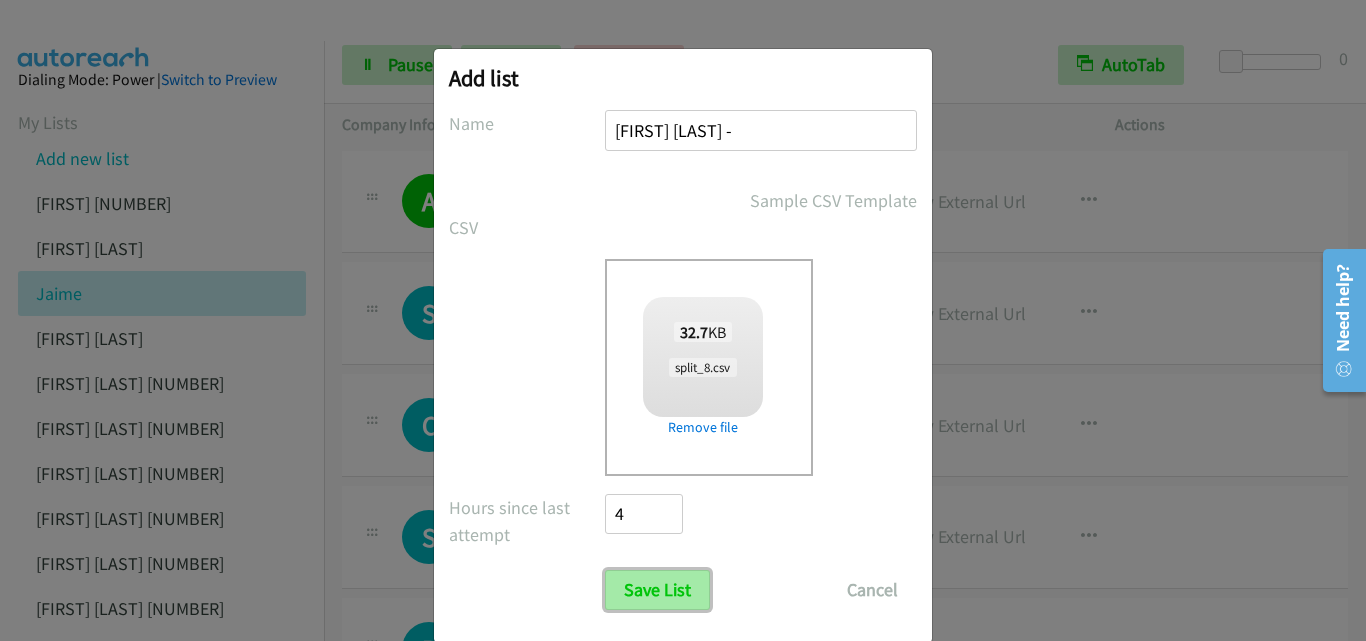 click on "Save List" at bounding box center (657, 590) 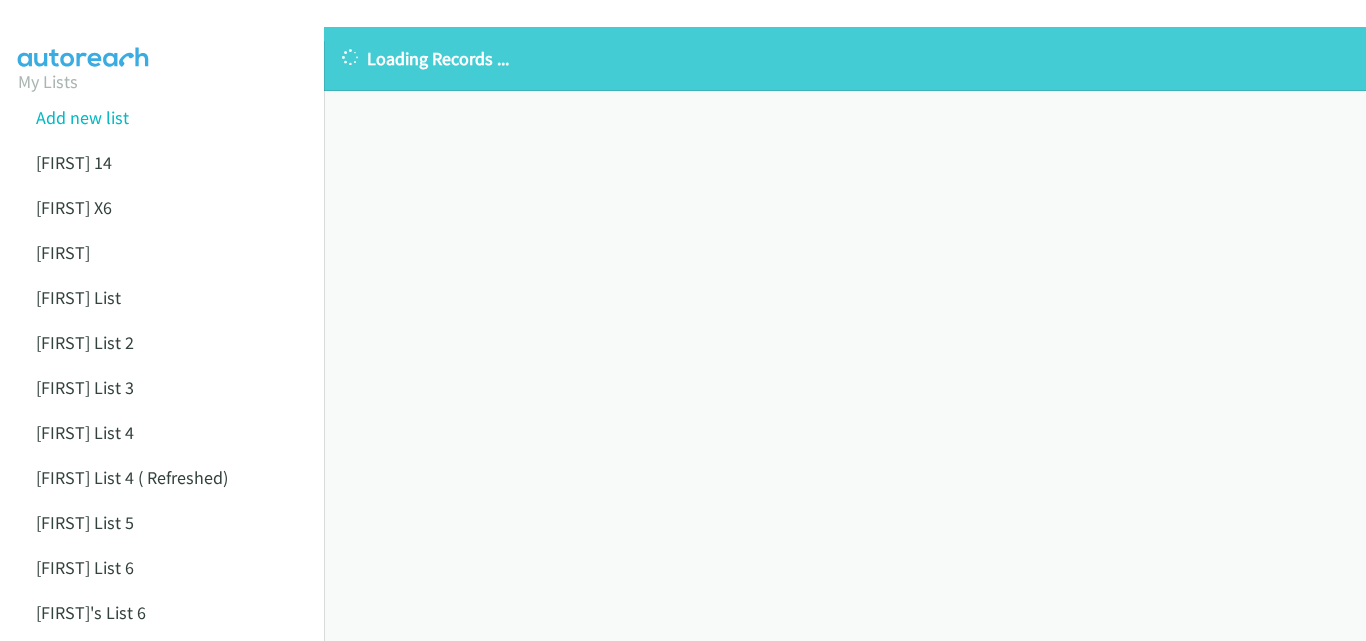 scroll, scrollTop: 0, scrollLeft: 0, axis: both 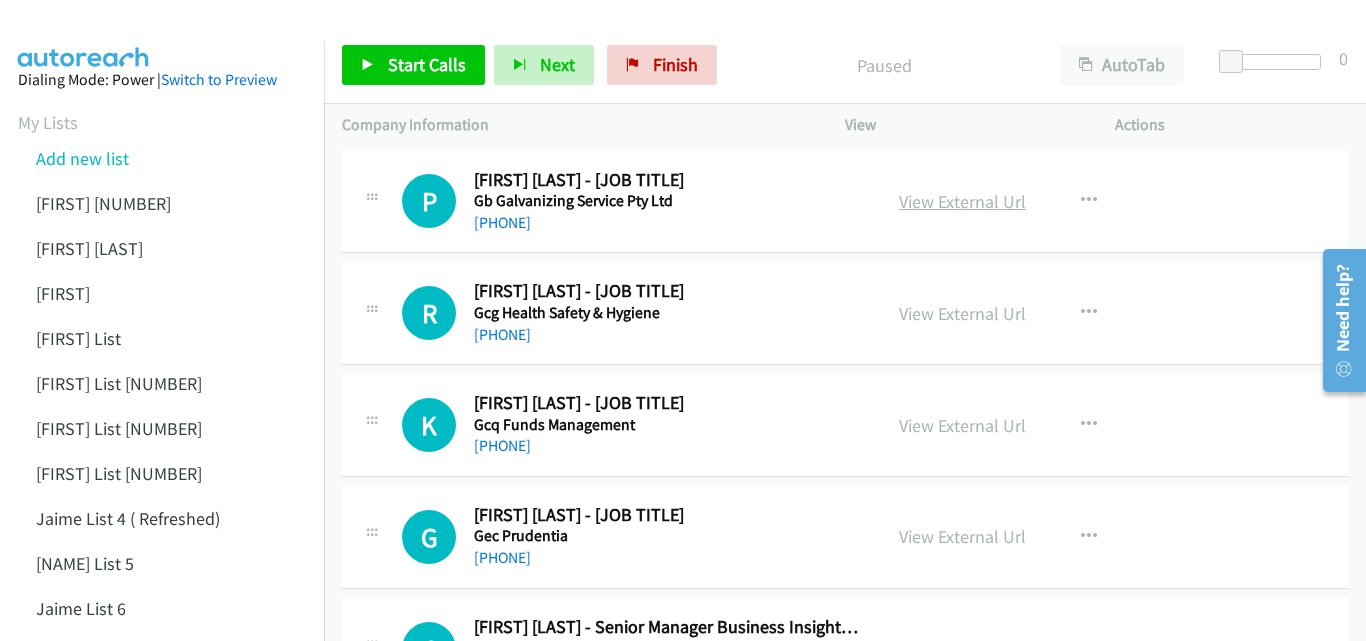 click on "View External Url" at bounding box center [962, 201] 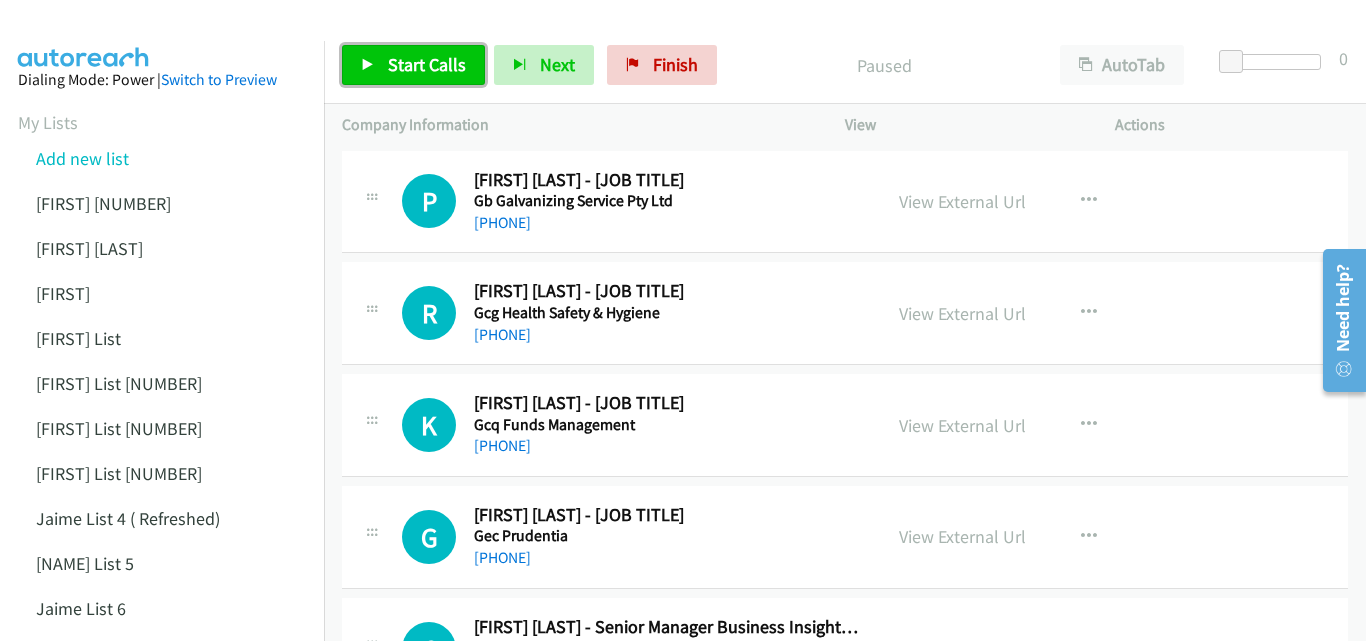 click on "Start Calls" at bounding box center (413, 65) 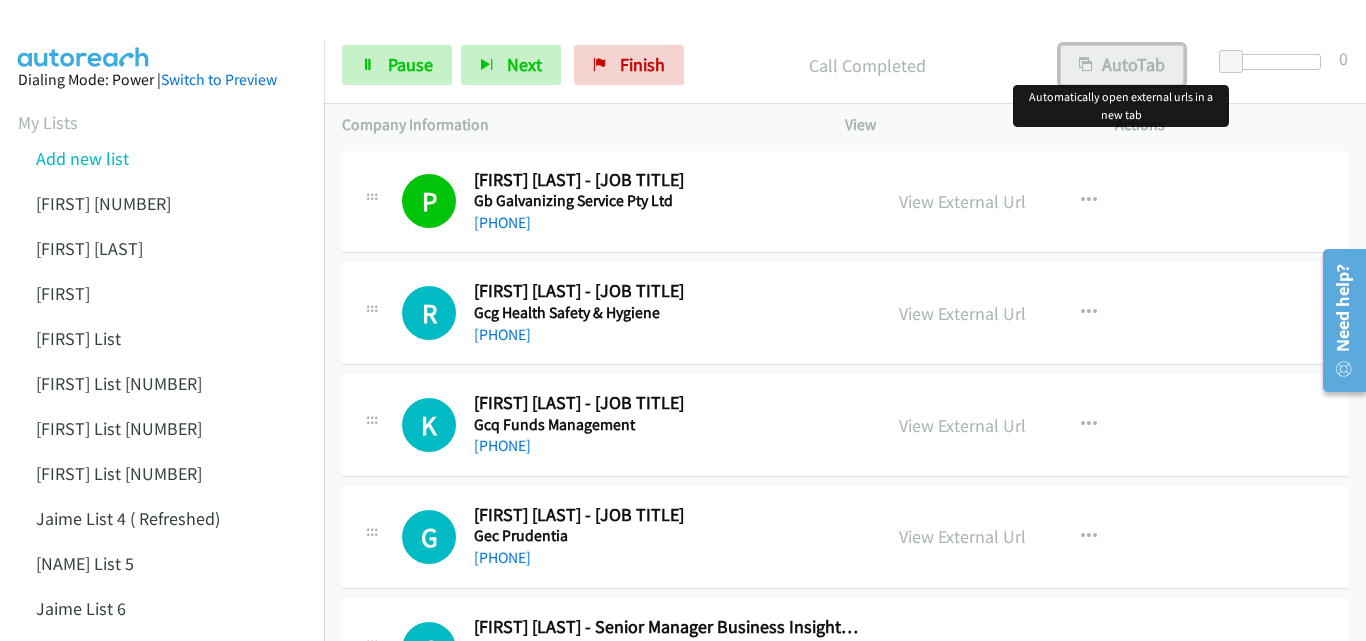 click on "AutoTab" at bounding box center [1122, 65] 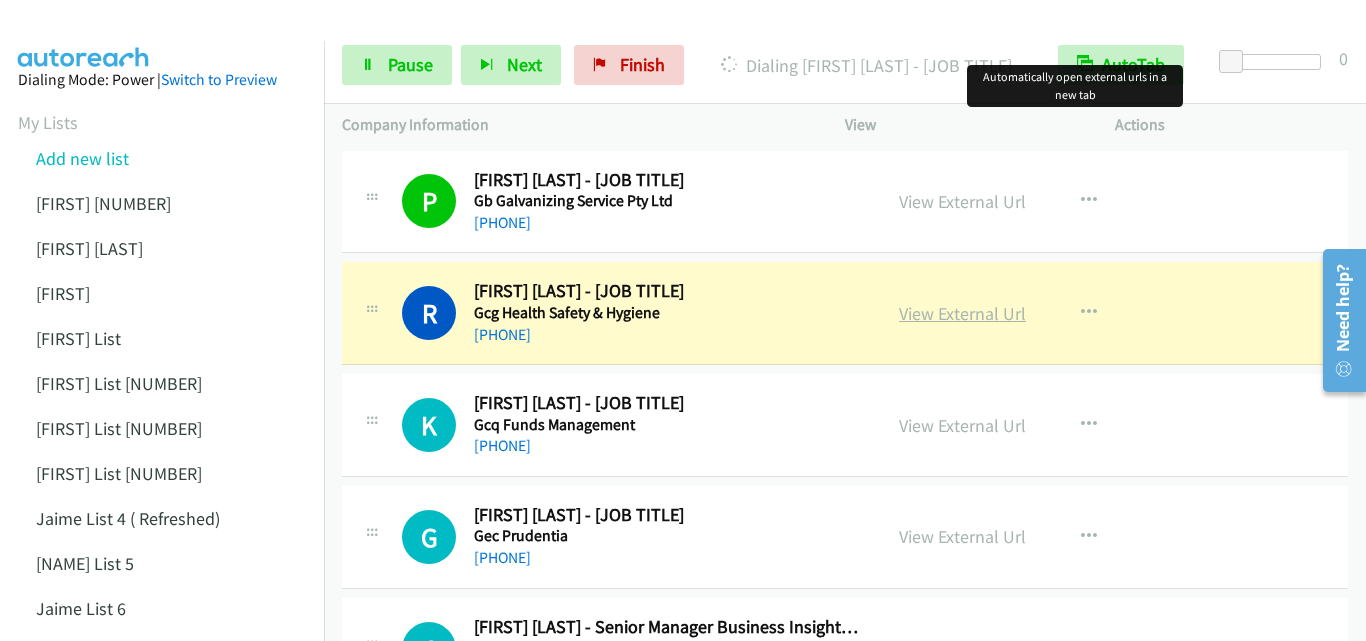 click on "View External Url" at bounding box center (962, 313) 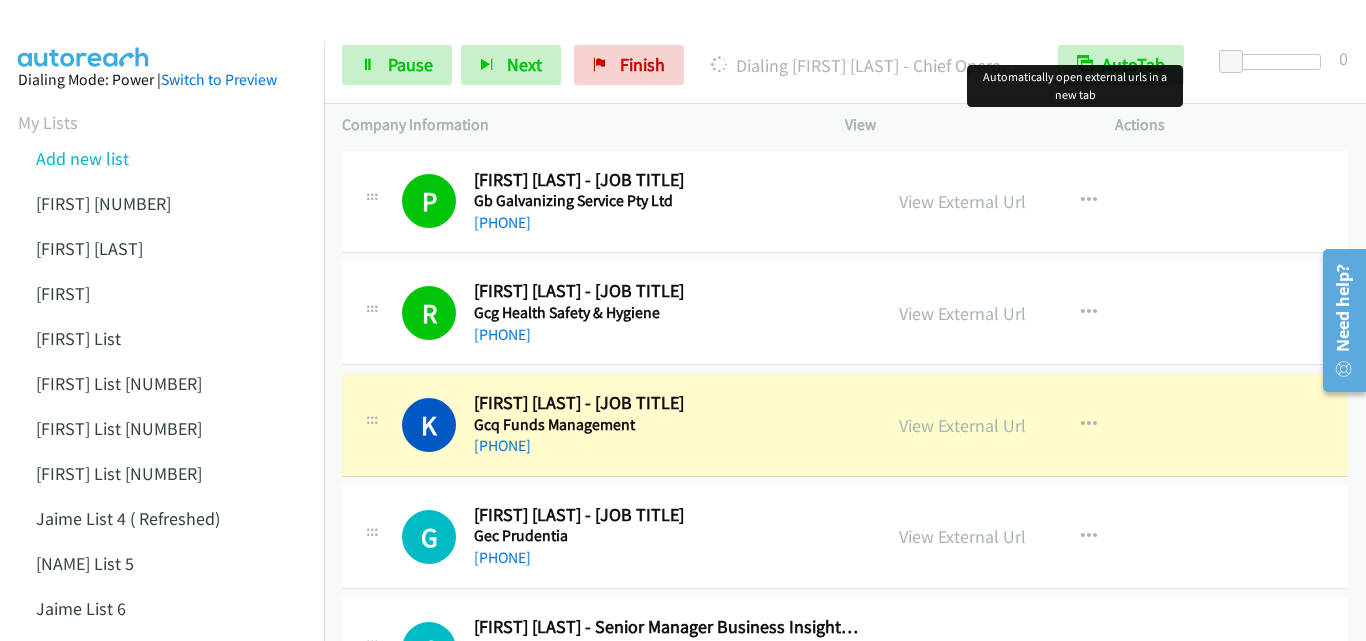 scroll, scrollTop: 100, scrollLeft: 0, axis: vertical 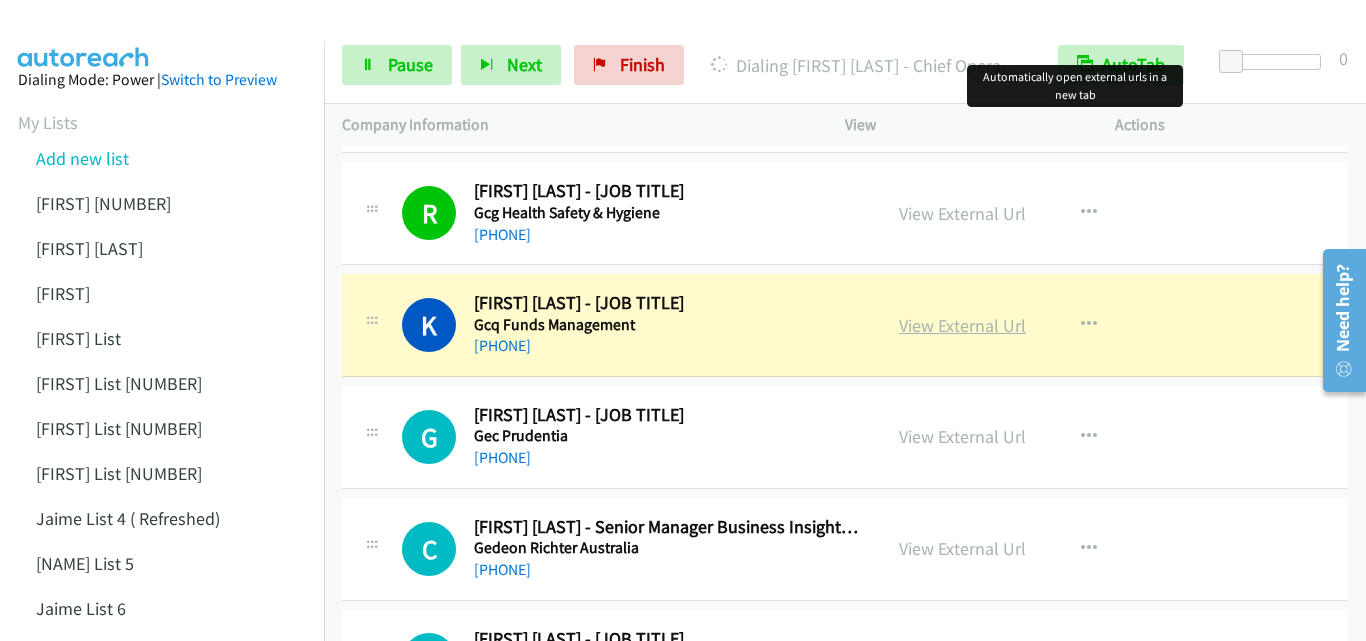 click on "View External Url" at bounding box center (962, 325) 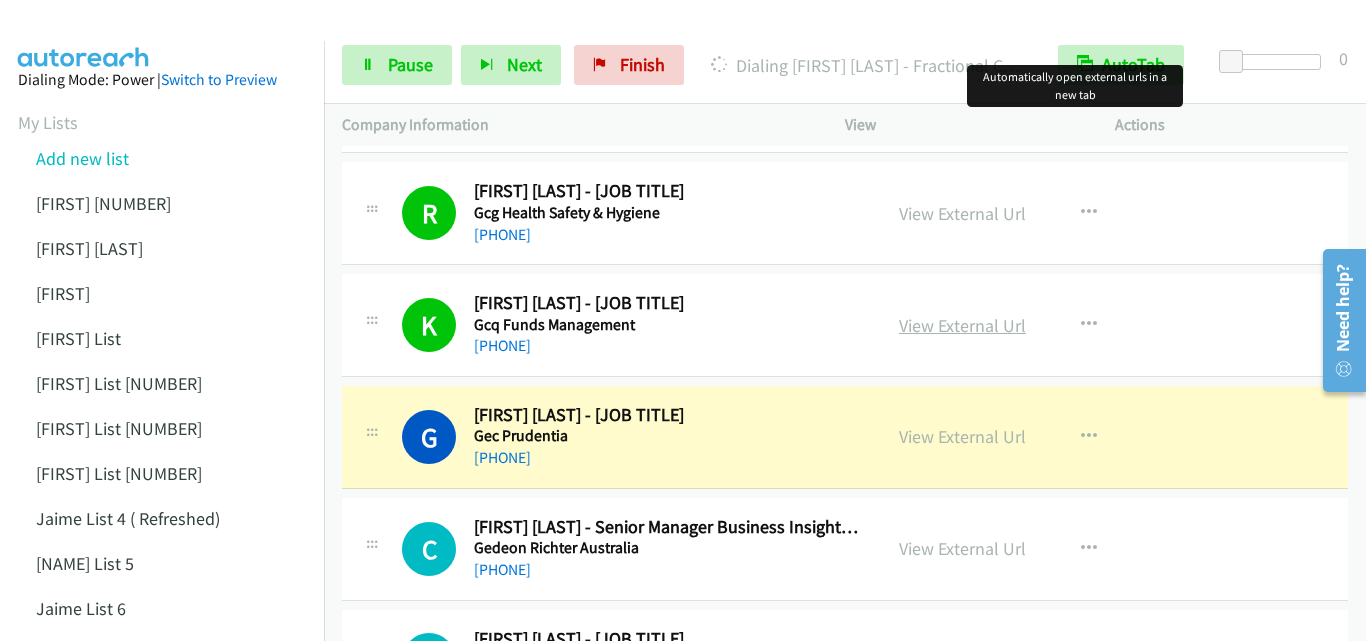 scroll, scrollTop: 200, scrollLeft: 0, axis: vertical 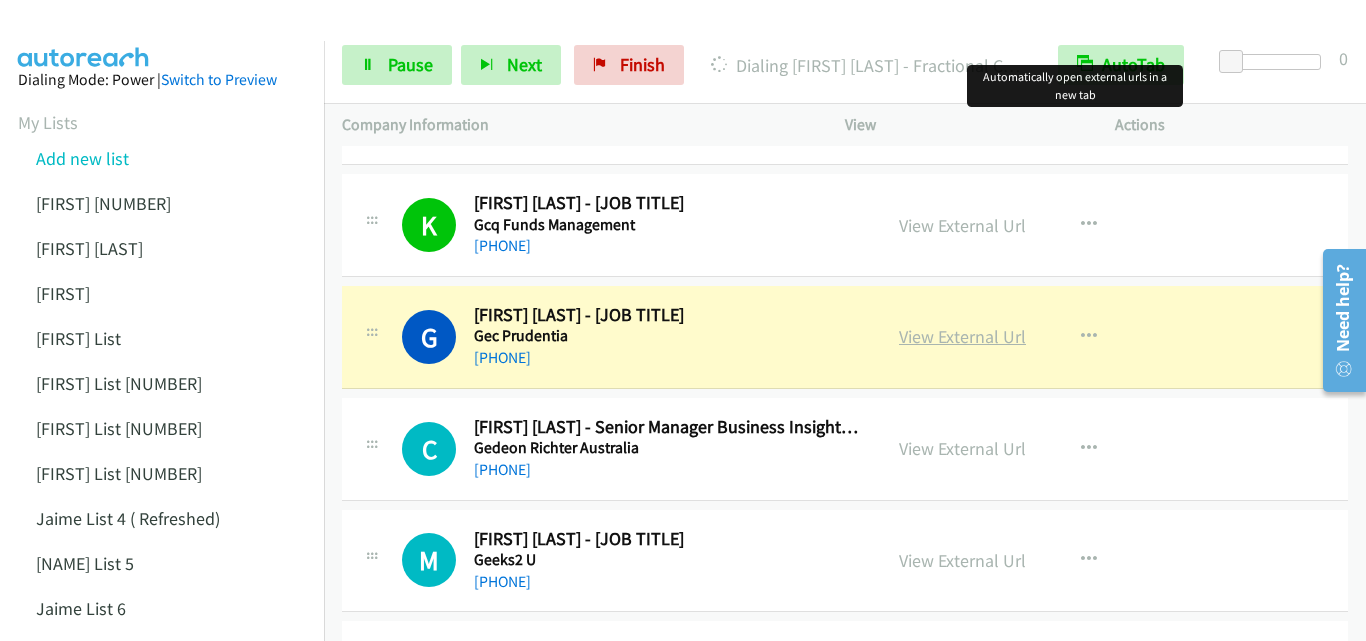 click on "View External Url" at bounding box center (962, 336) 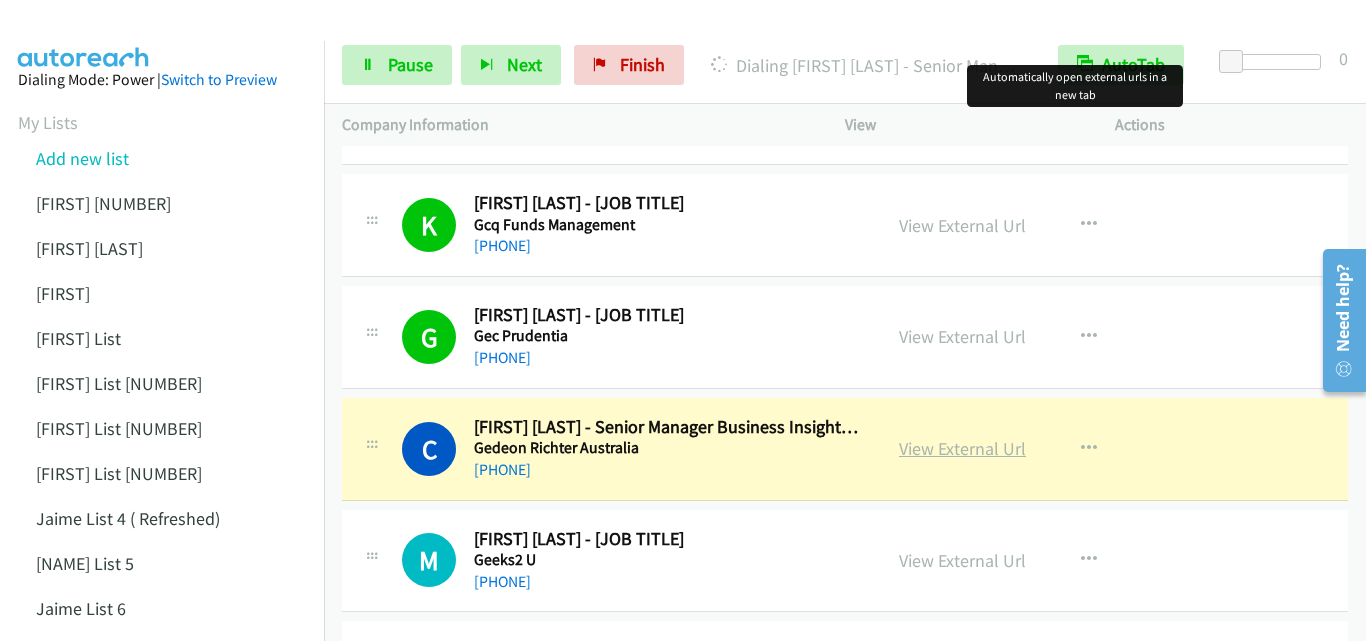 click on "View External Url" at bounding box center [962, 448] 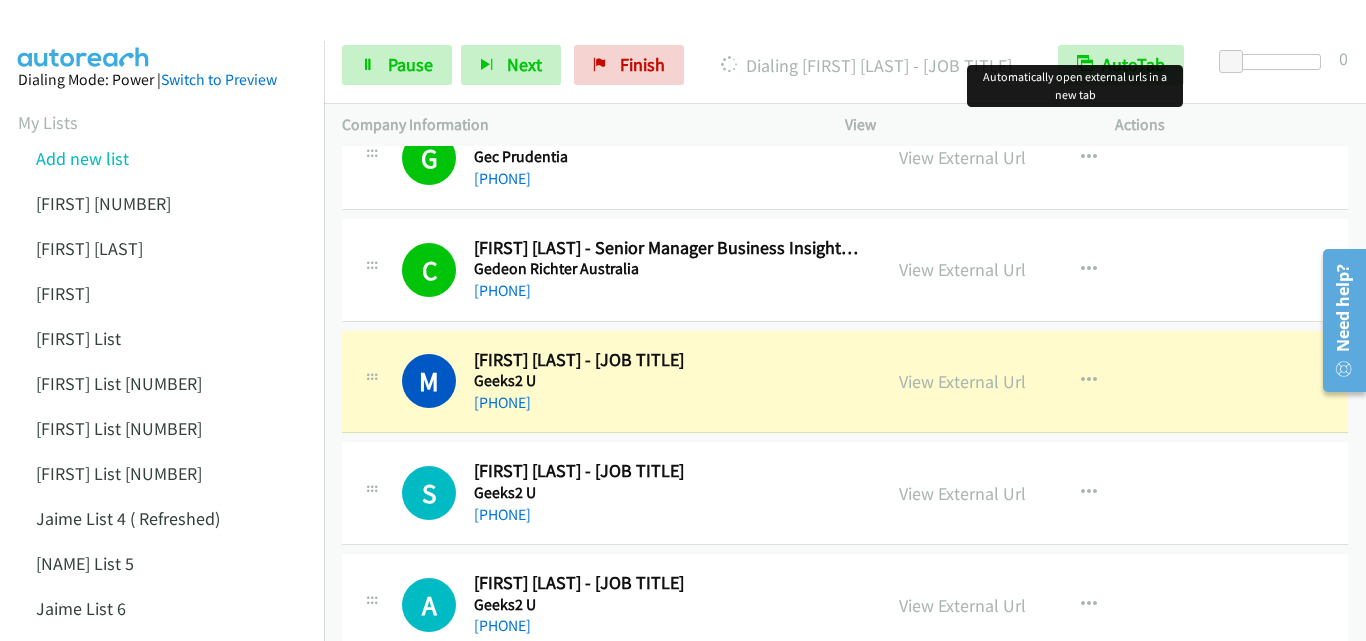 scroll, scrollTop: 400, scrollLeft: 0, axis: vertical 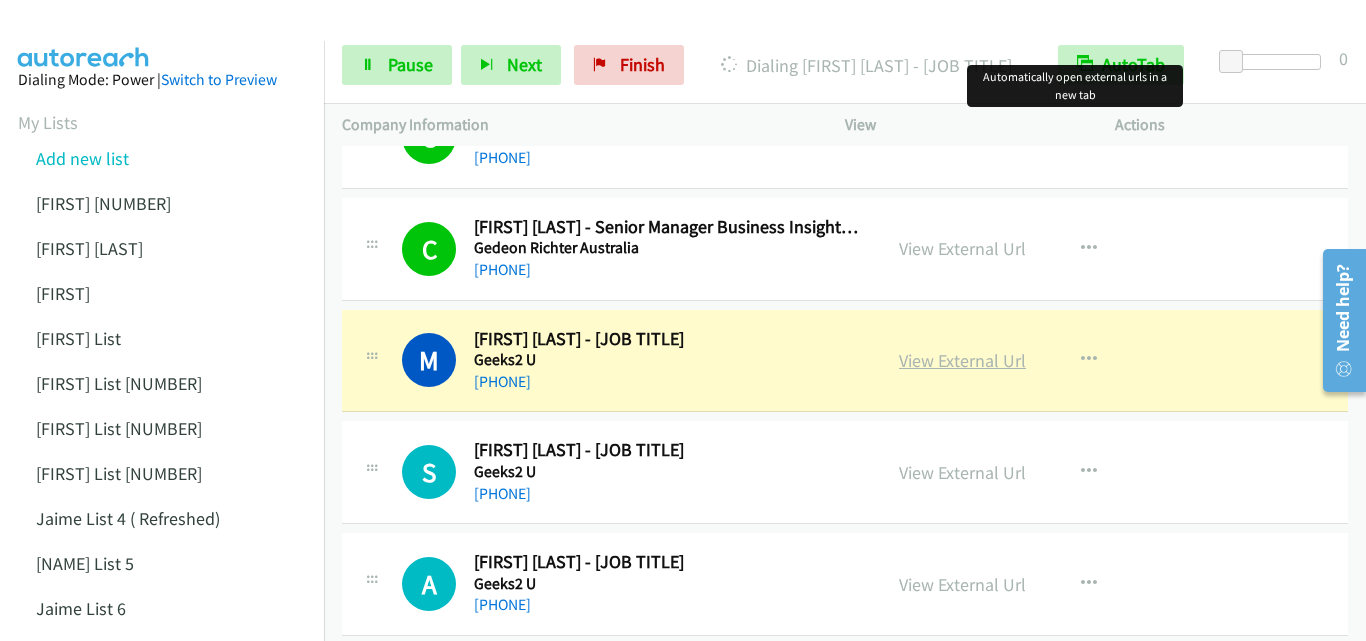 click on "View External Url" at bounding box center (962, 360) 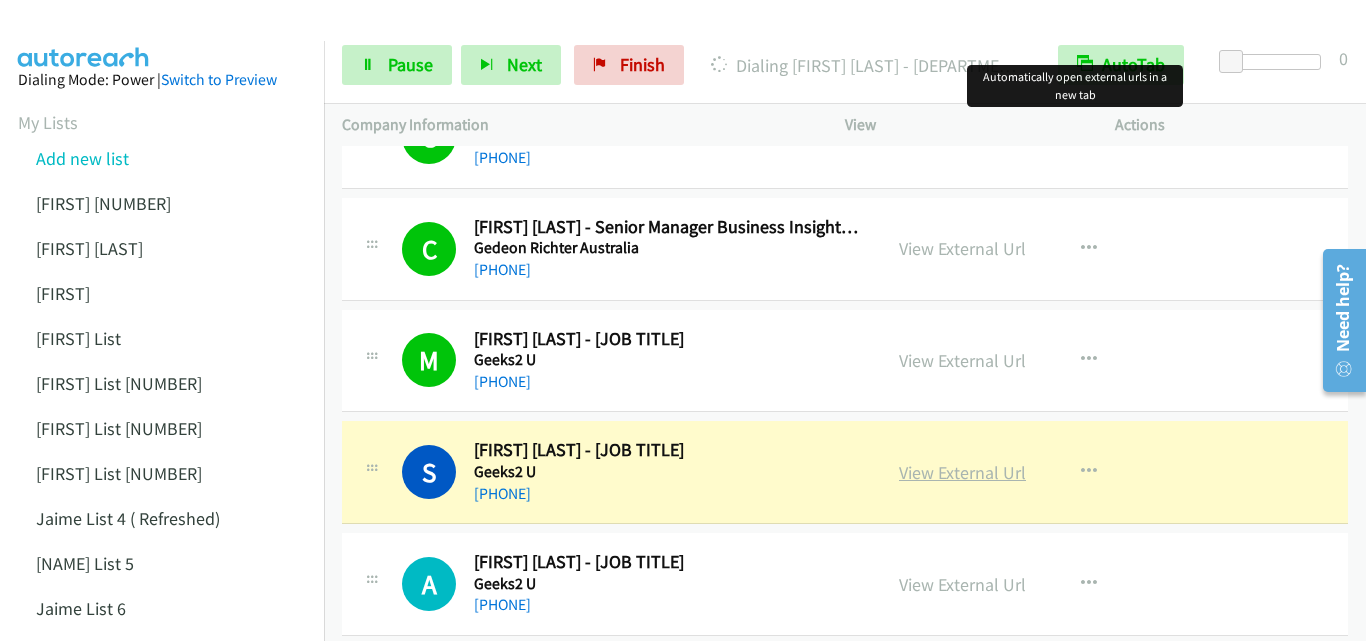 click on "View External Url" at bounding box center (962, 472) 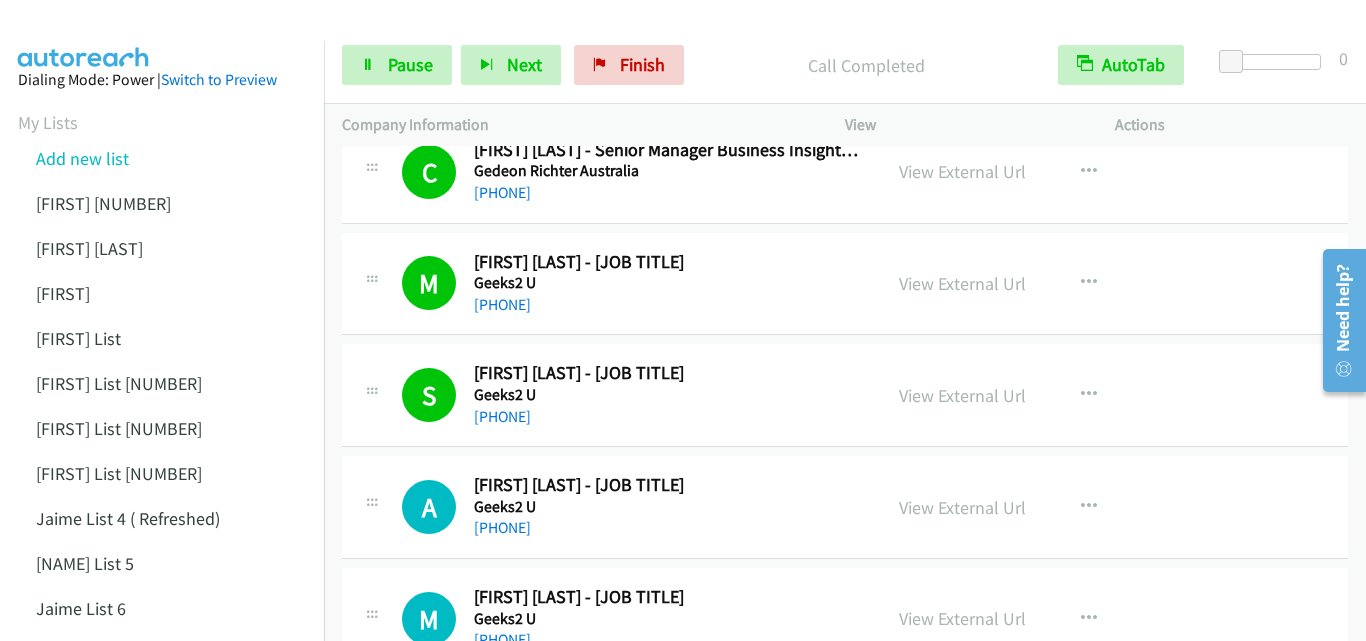 scroll, scrollTop: 500, scrollLeft: 0, axis: vertical 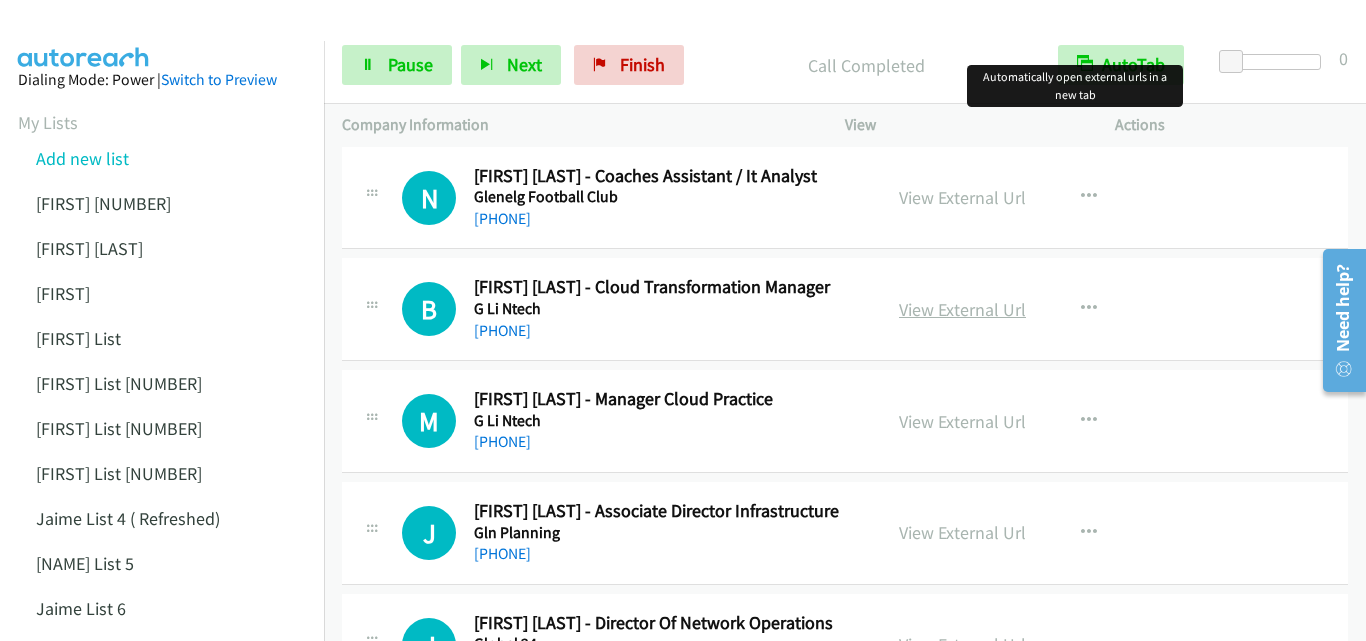 click on "View External Url" at bounding box center [962, 309] 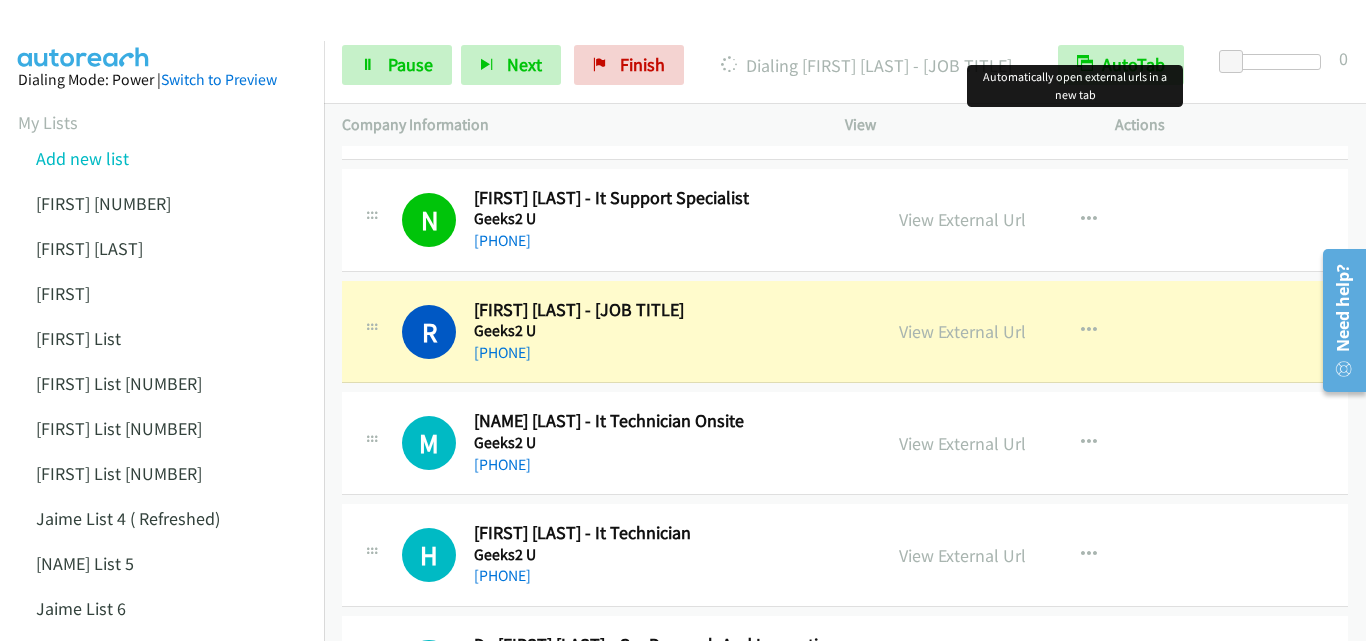 scroll, scrollTop: 1000, scrollLeft: 0, axis: vertical 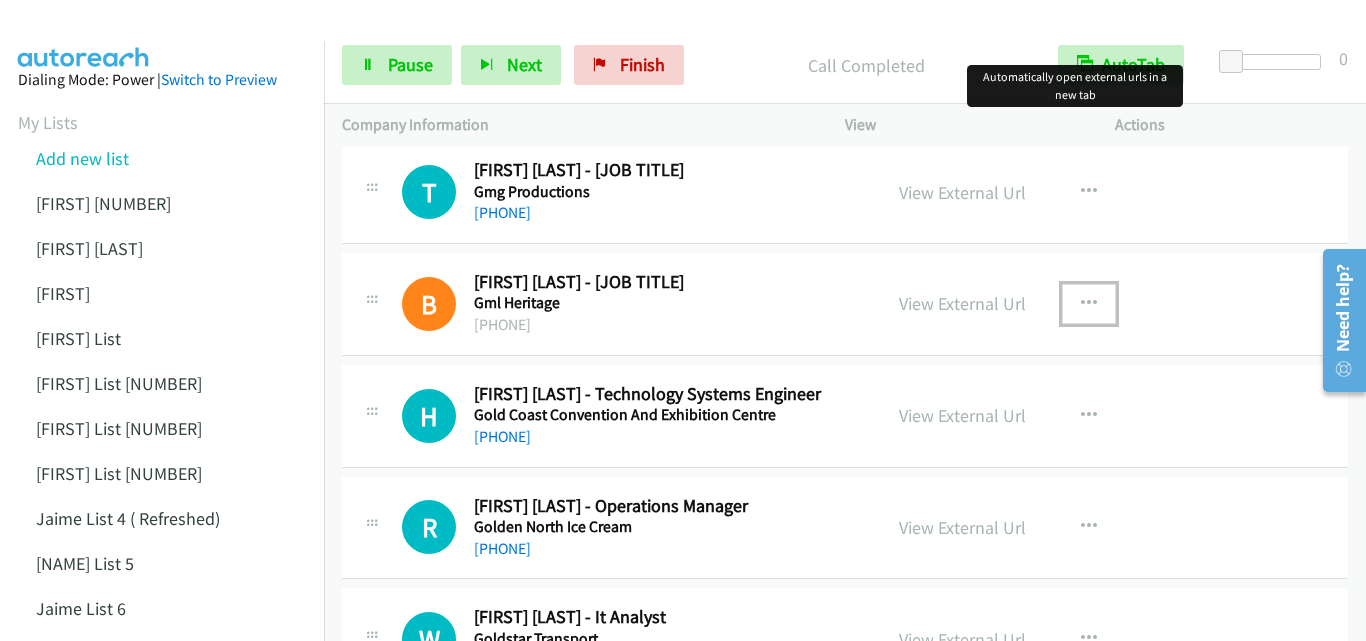 click at bounding box center (1089, 304) 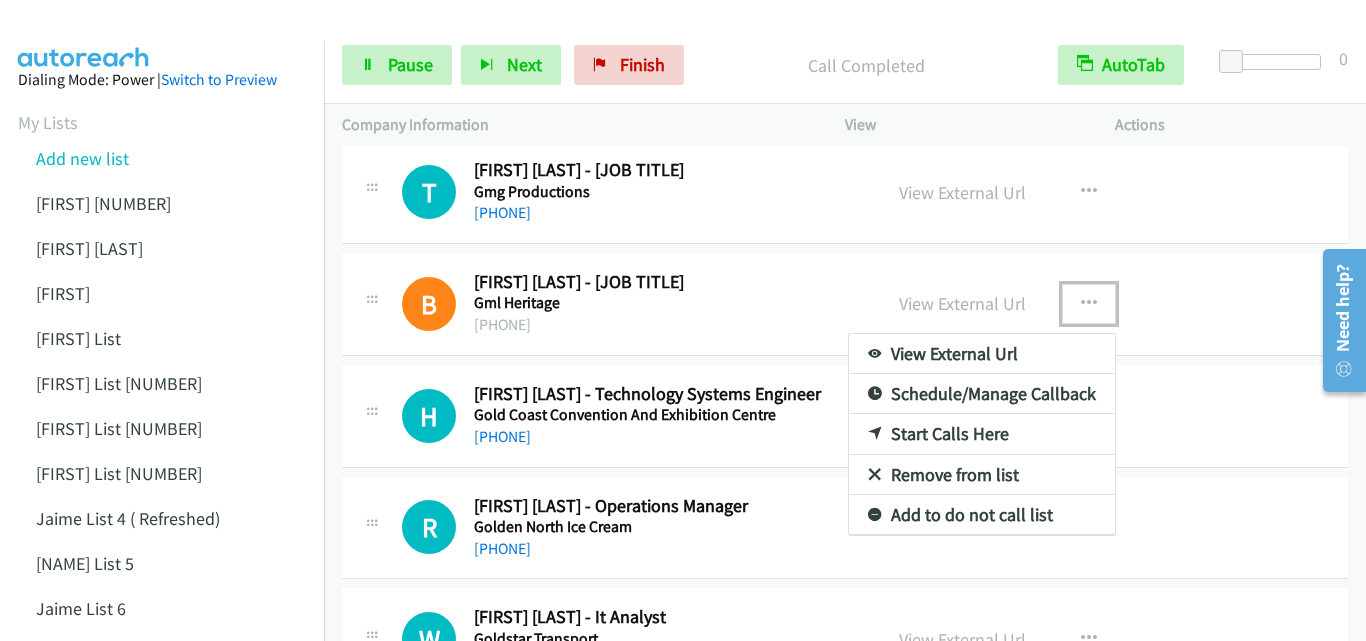 click on "Start Calls Here" at bounding box center (982, 434) 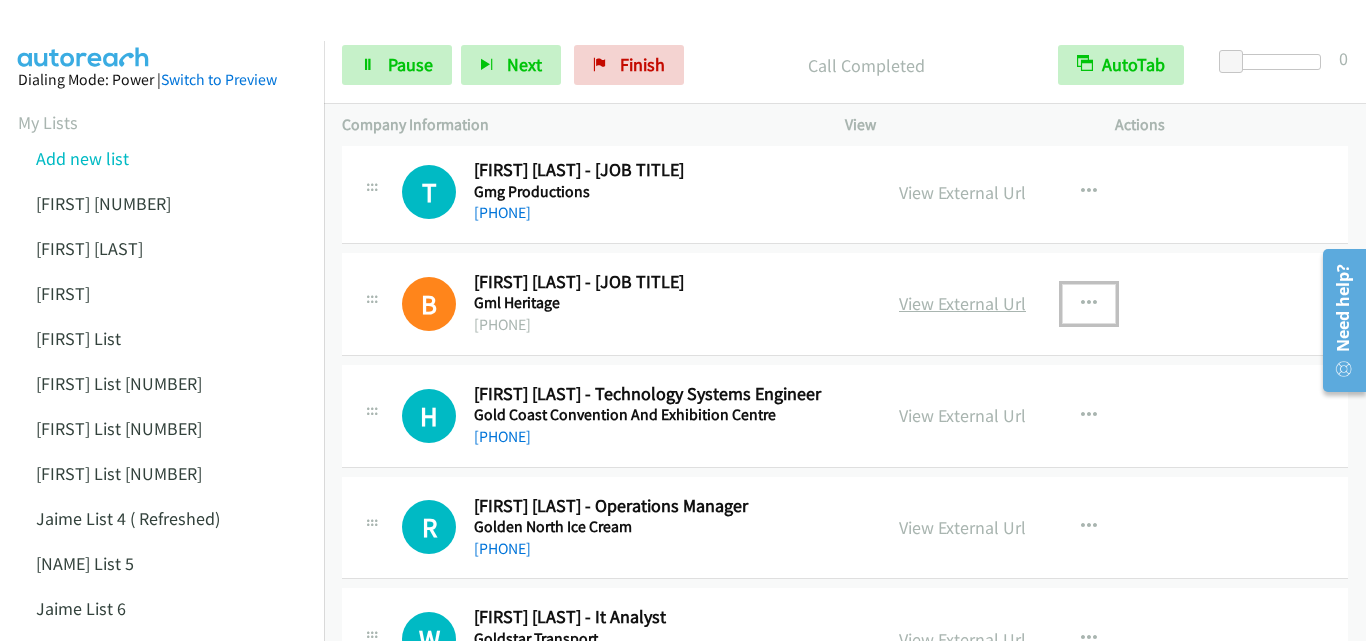 click on "View External Url" at bounding box center [962, 303] 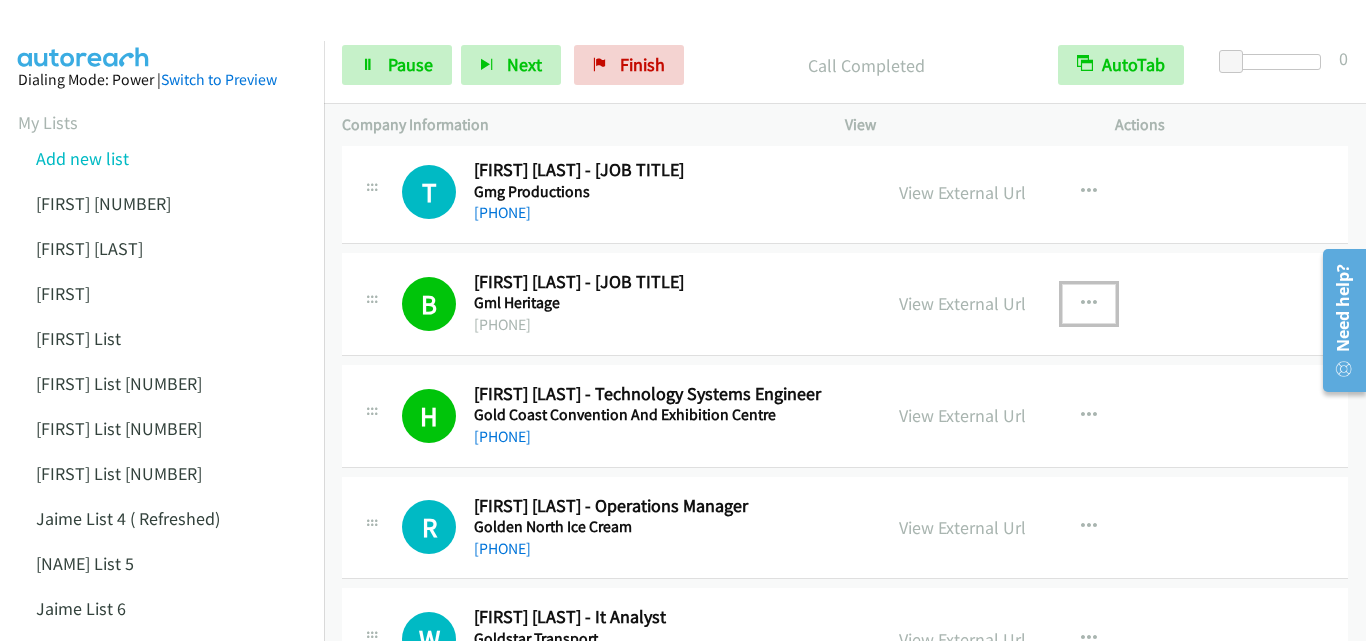 scroll, scrollTop: 5700, scrollLeft: 0, axis: vertical 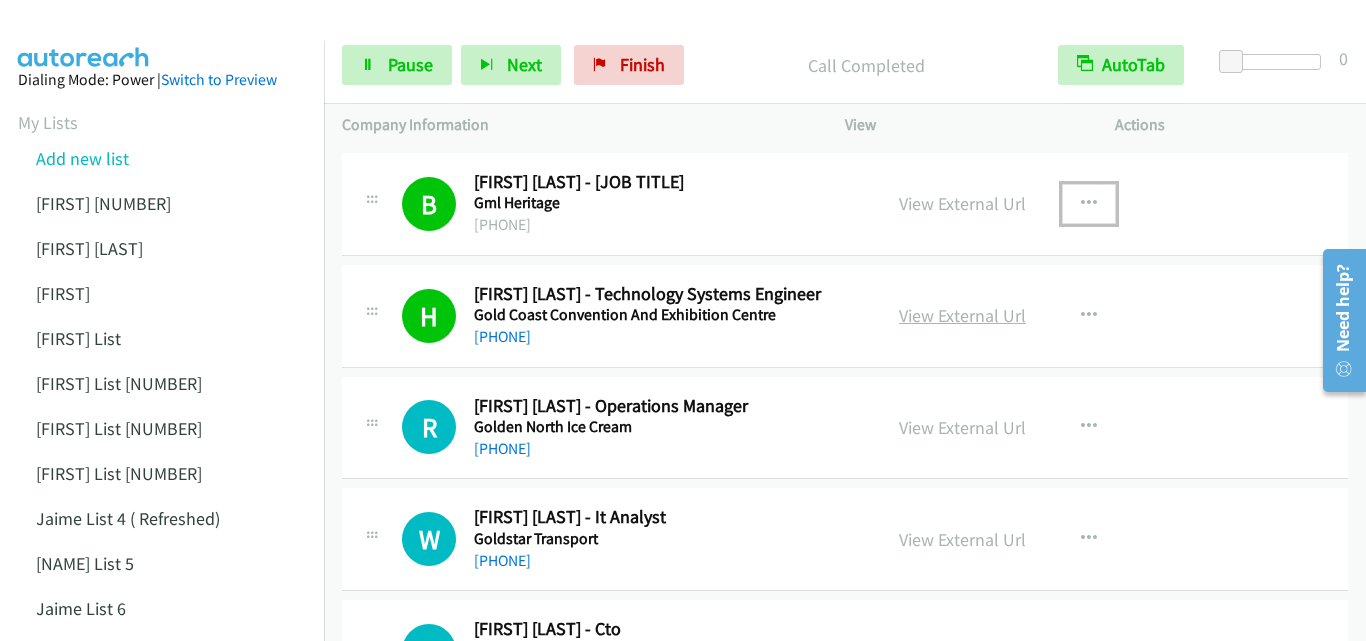 click on "View External Url" at bounding box center [962, 315] 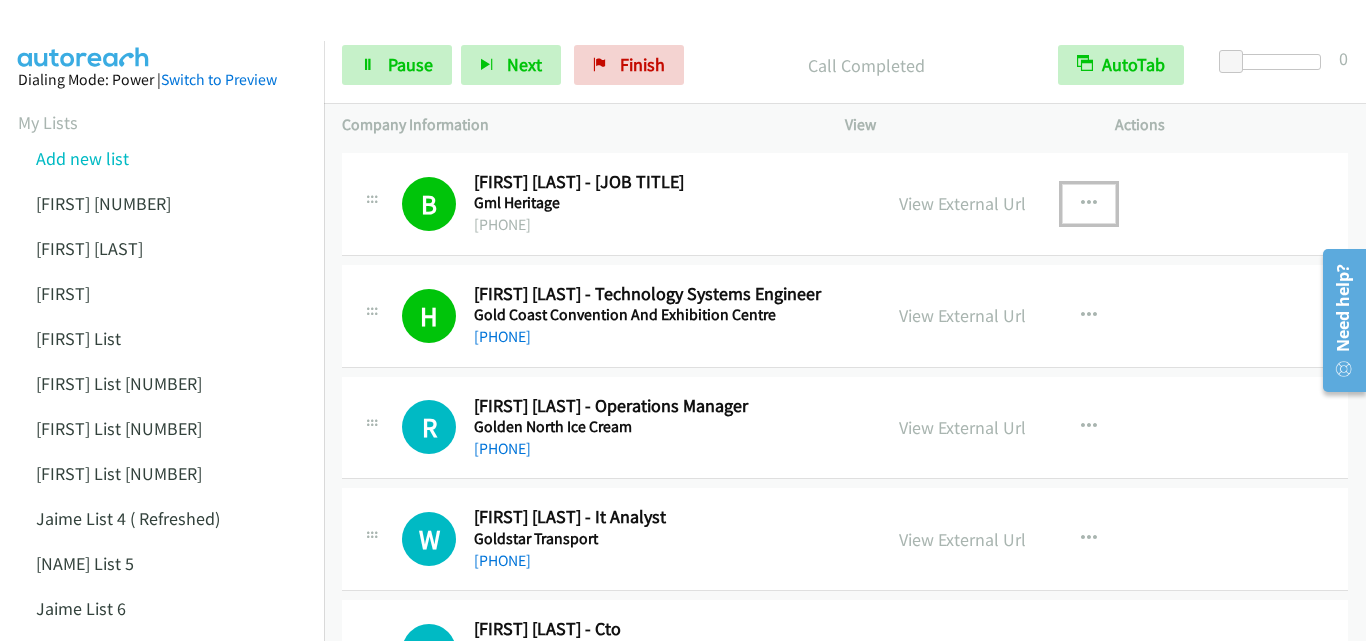 scroll, scrollTop: 5800, scrollLeft: 0, axis: vertical 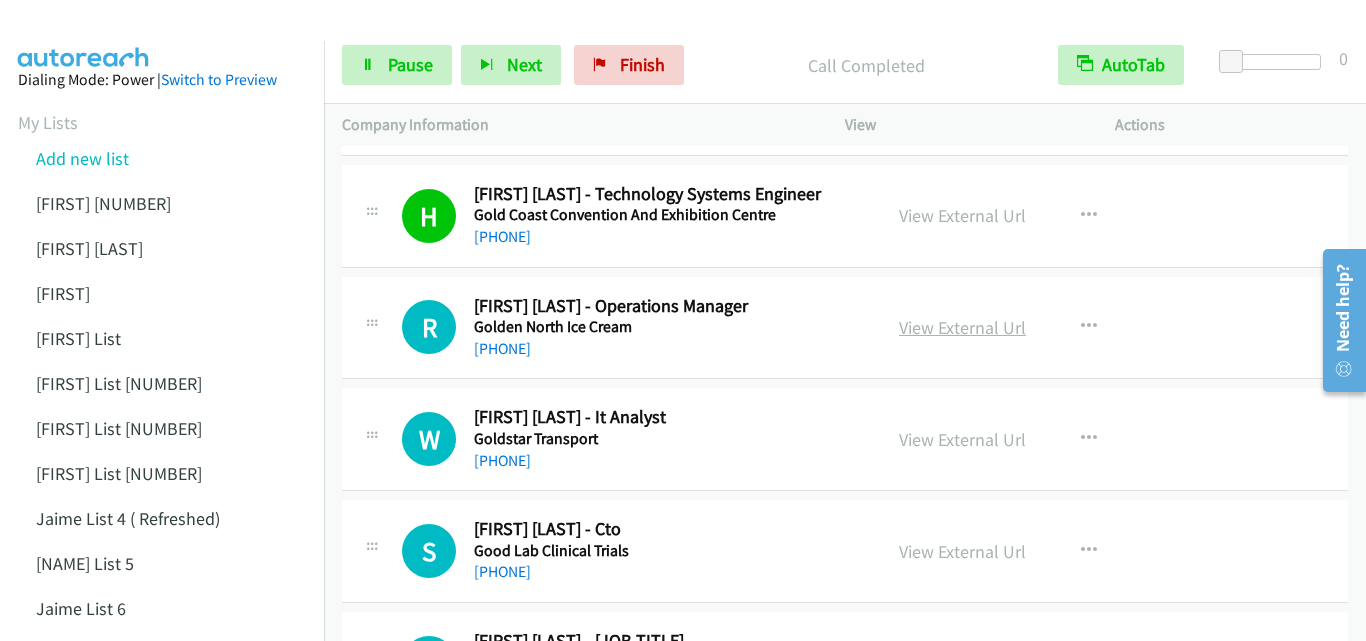 click on "View External Url" at bounding box center [962, 327] 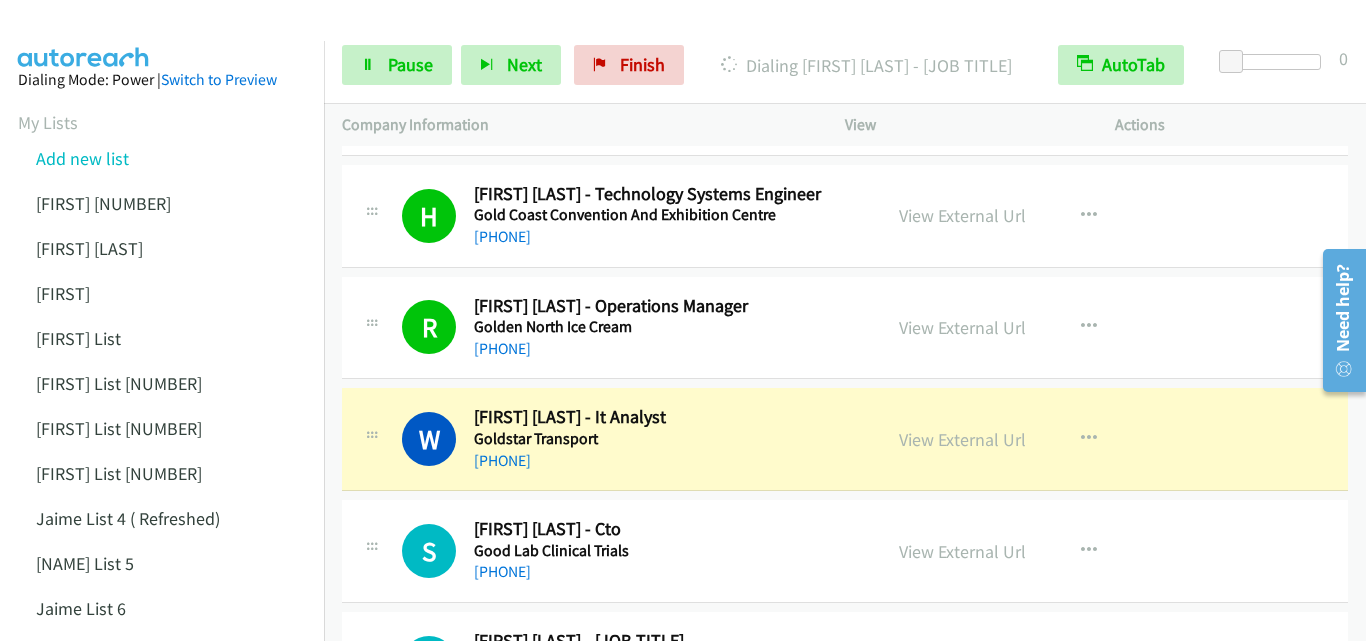 scroll, scrollTop: 5900, scrollLeft: 0, axis: vertical 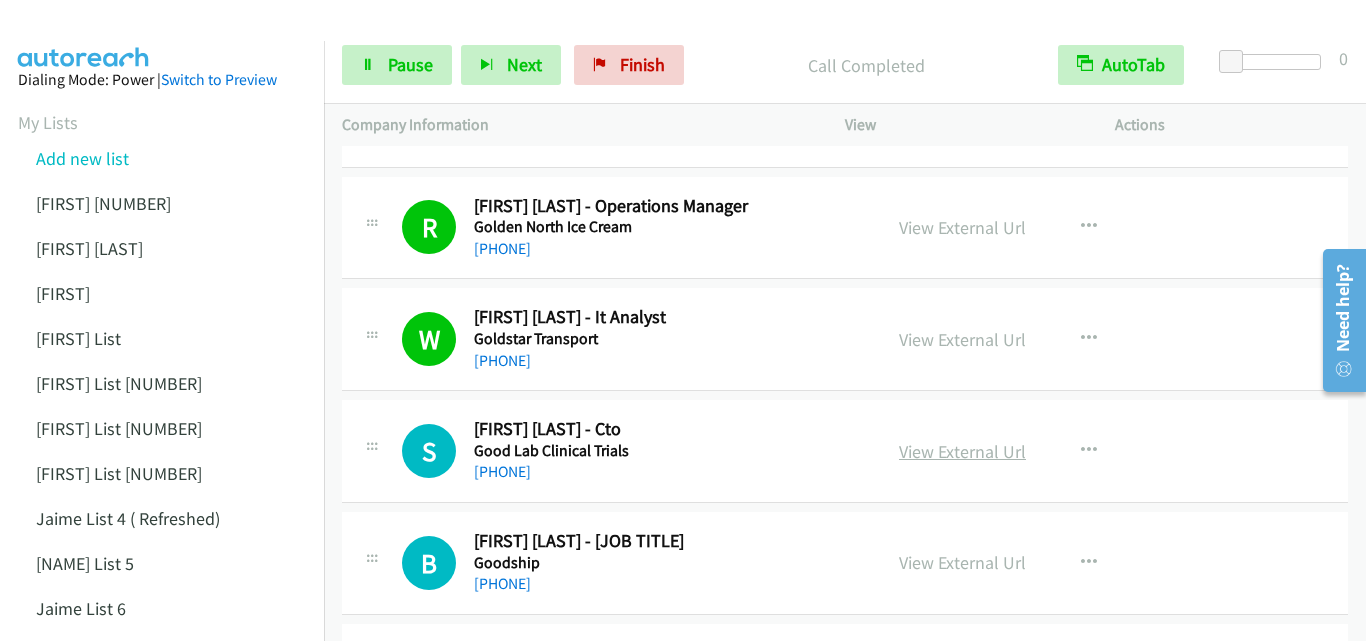 click on "View External Url" at bounding box center [962, 451] 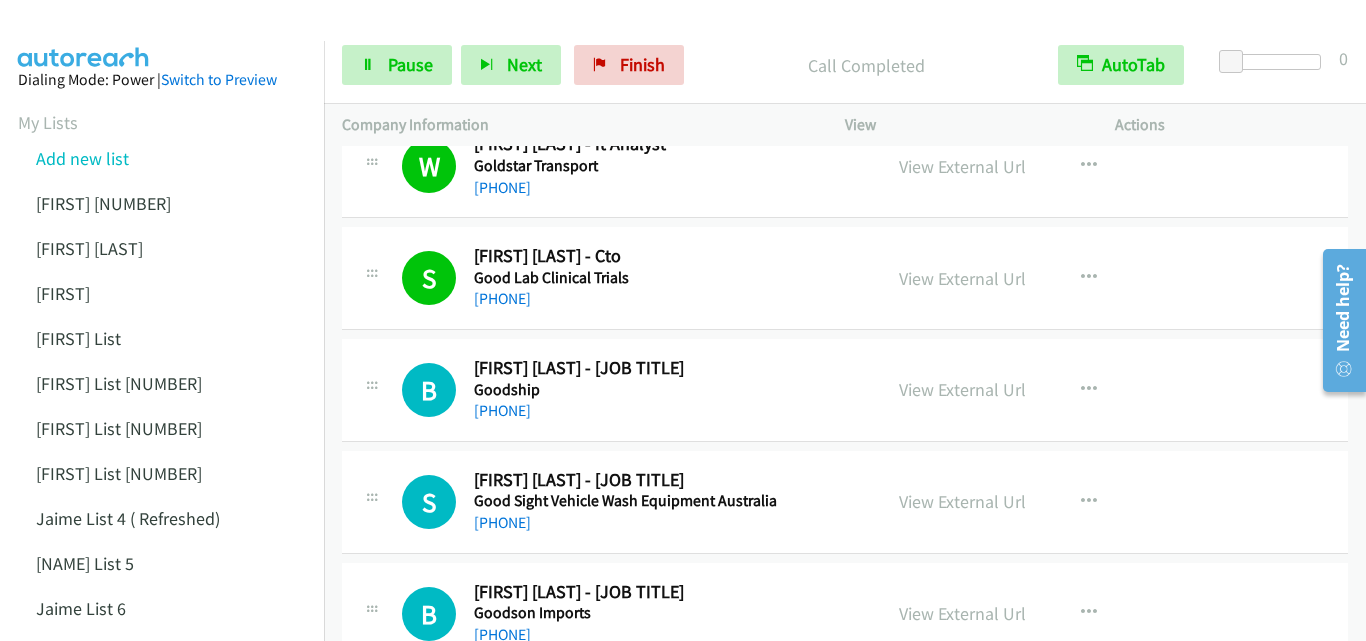 scroll, scrollTop: 6100, scrollLeft: 0, axis: vertical 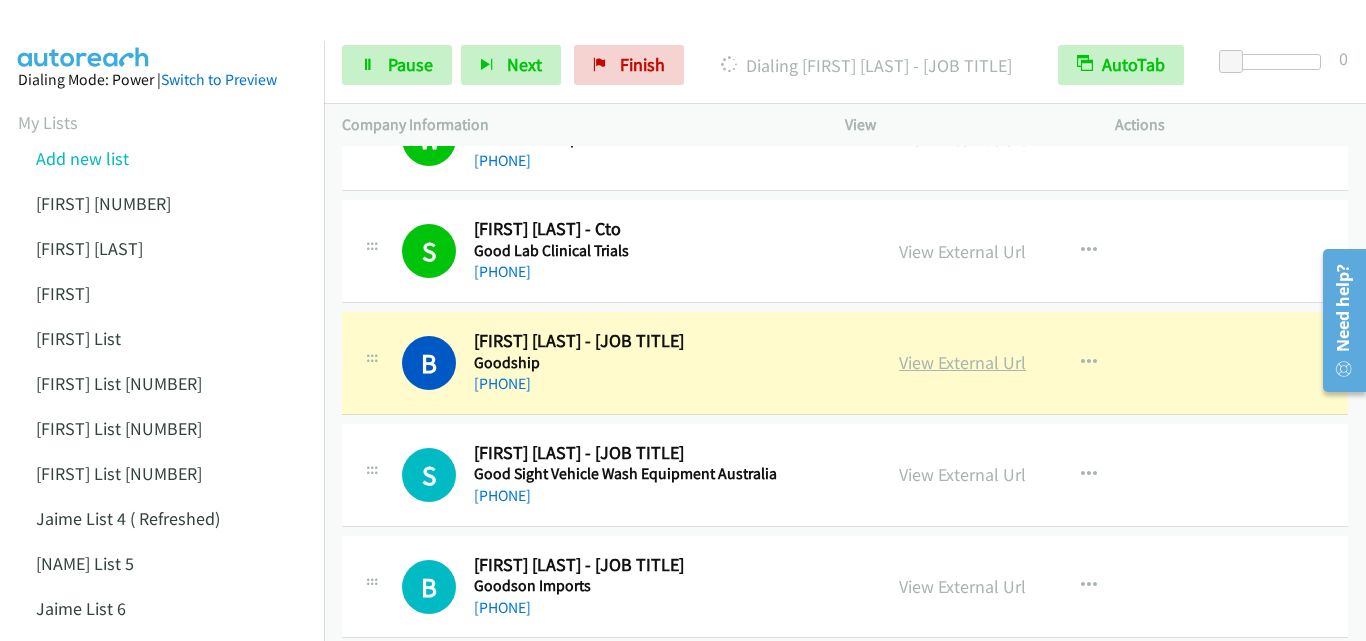 click on "View External Url" at bounding box center [962, 362] 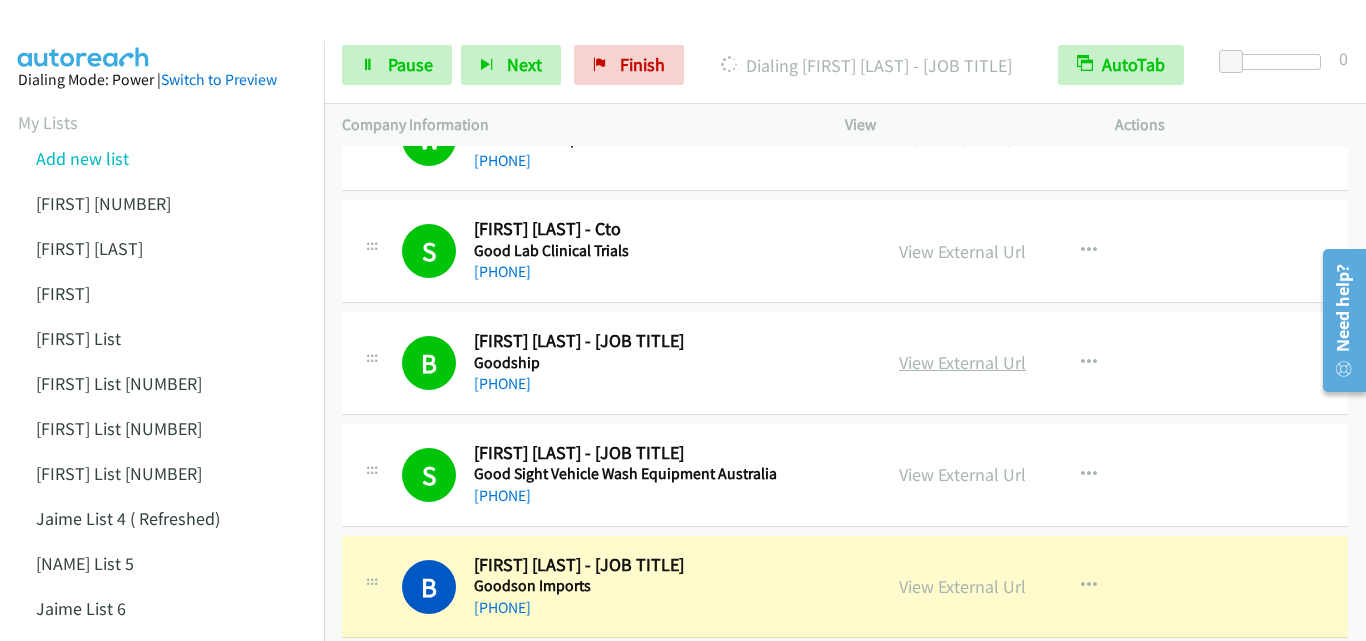 scroll, scrollTop: 6200, scrollLeft: 0, axis: vertical 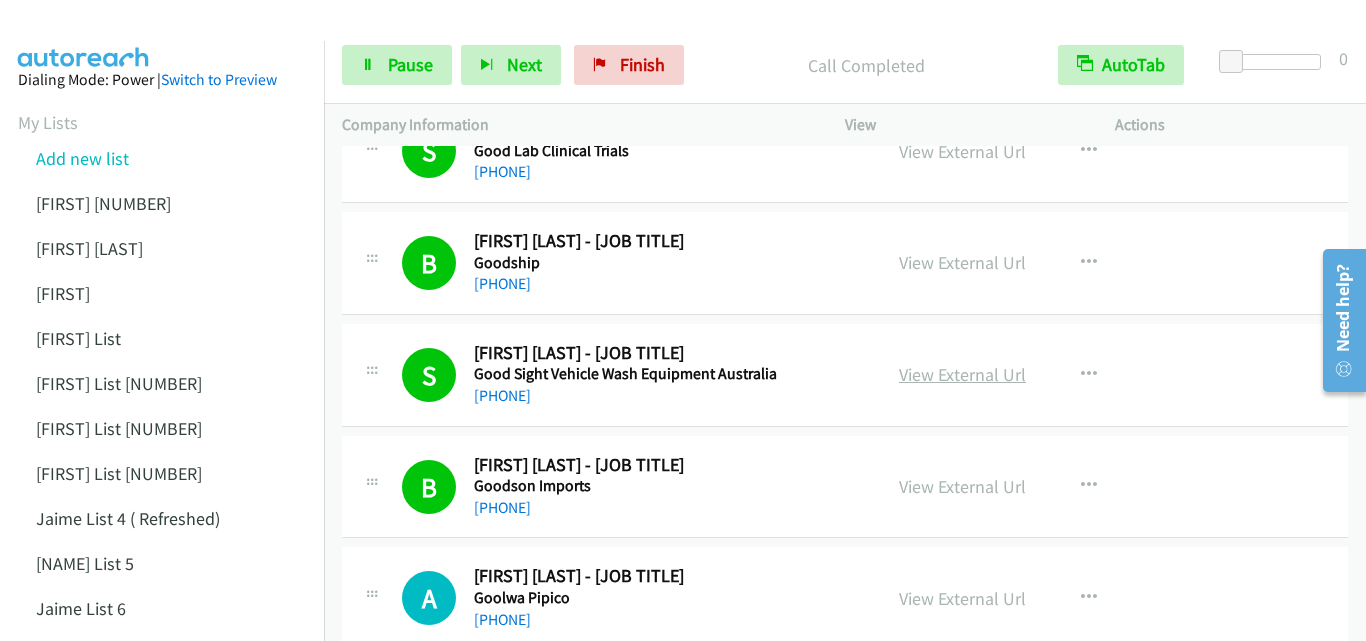 click on "View External Url" at bounding box center (962, 374) 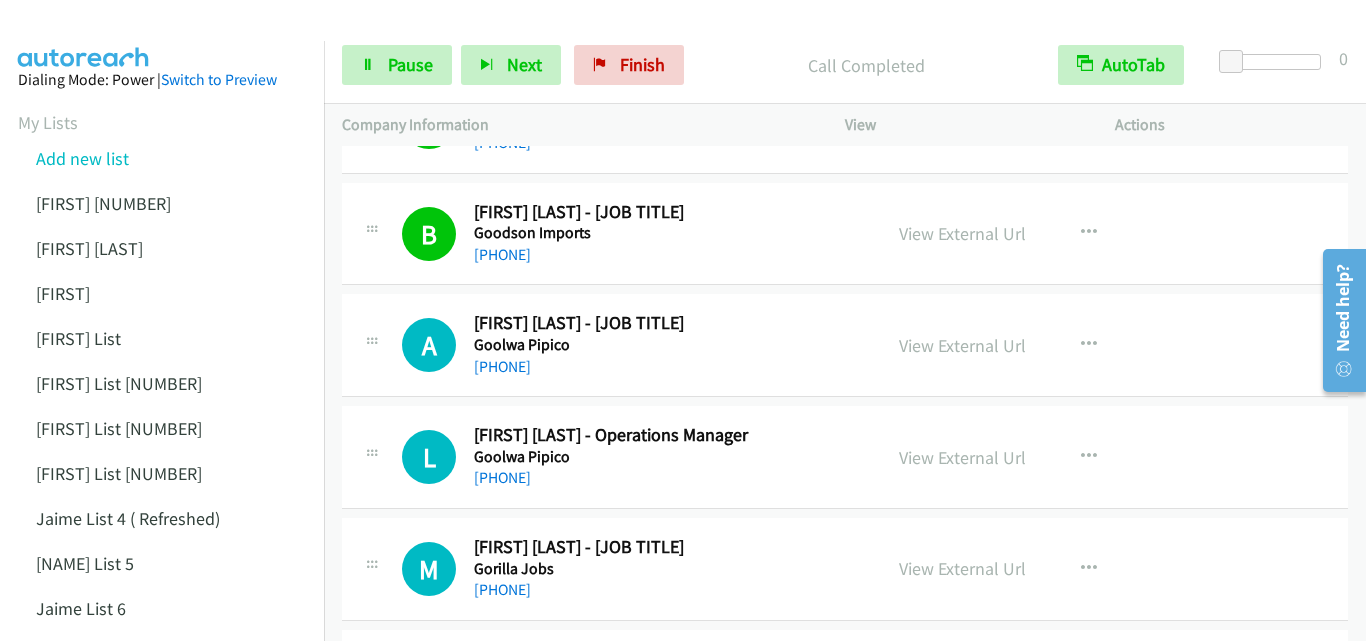 scroll, scrollTop: 6500, scrollLeft: 0, axis: vertical 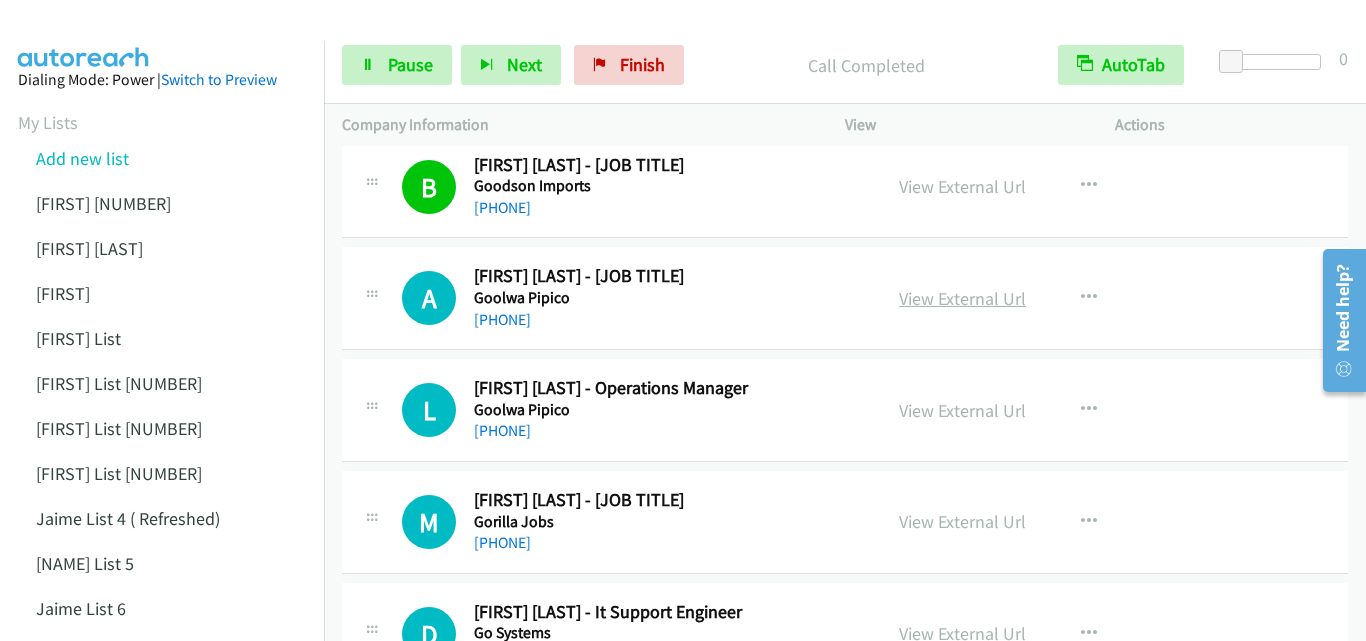 click on "View External Url" at bounding box center [962, 298] 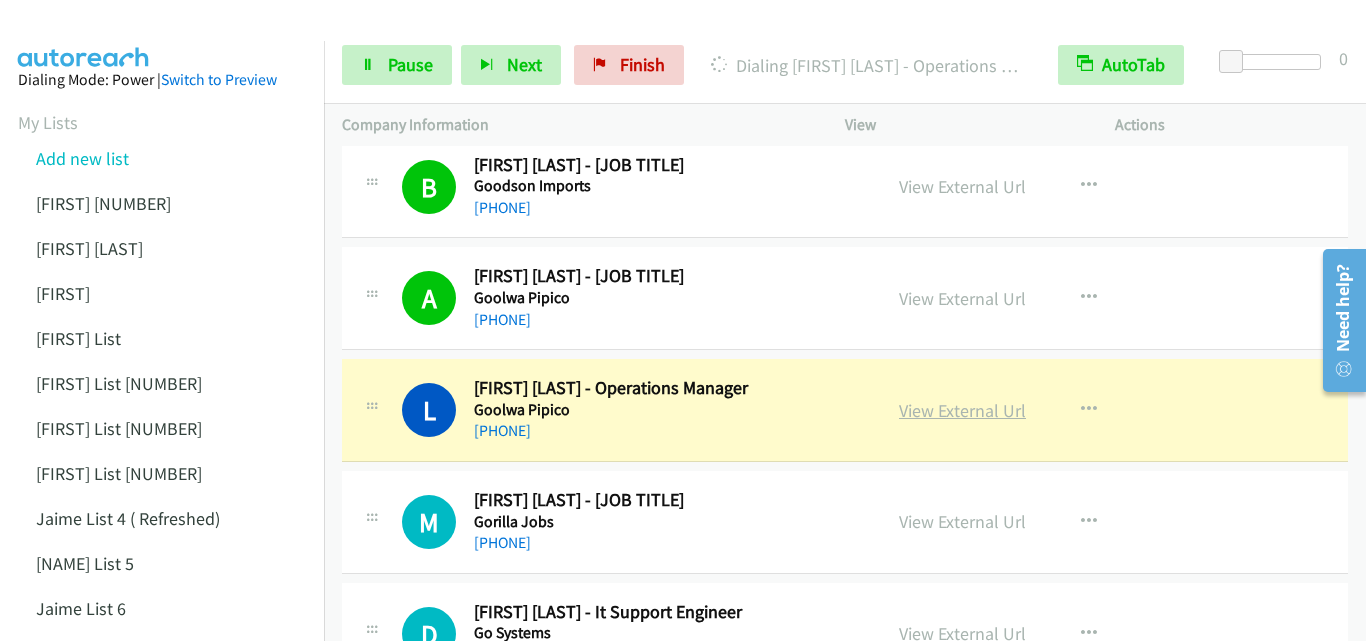 click on "View External Url" at bounding box center [962, 410] 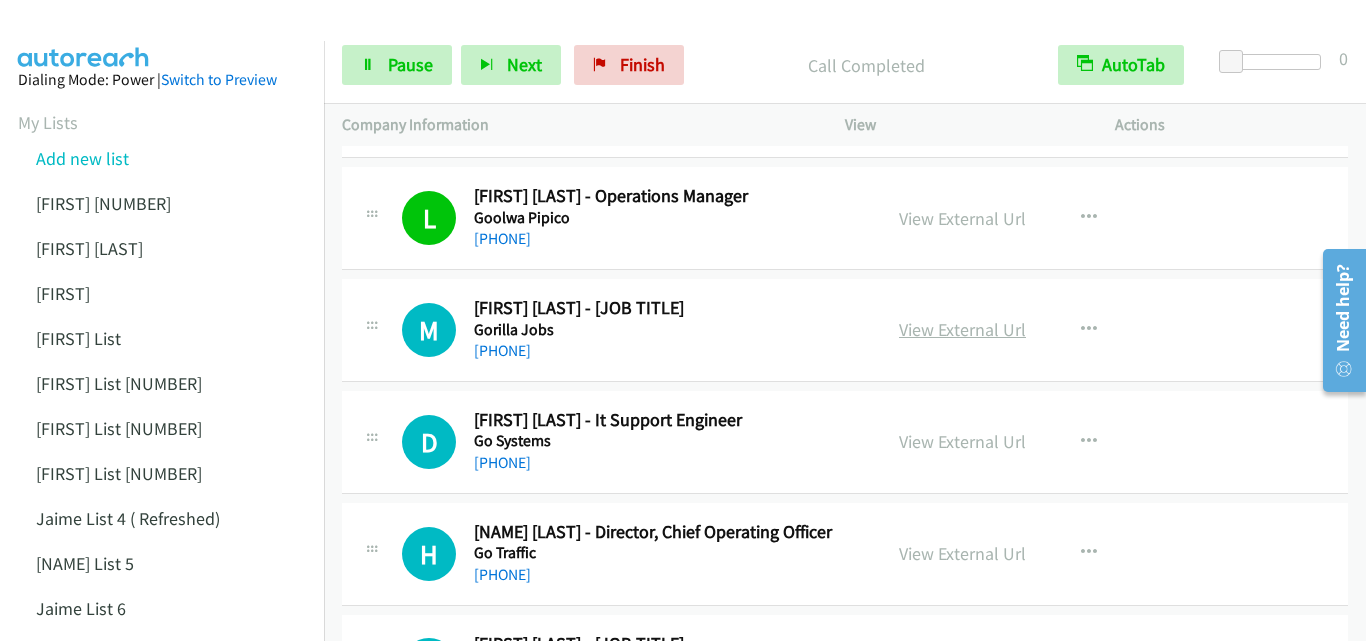 scroll, scrollTop: 6700, scrollLeft: 0, axis: vertical 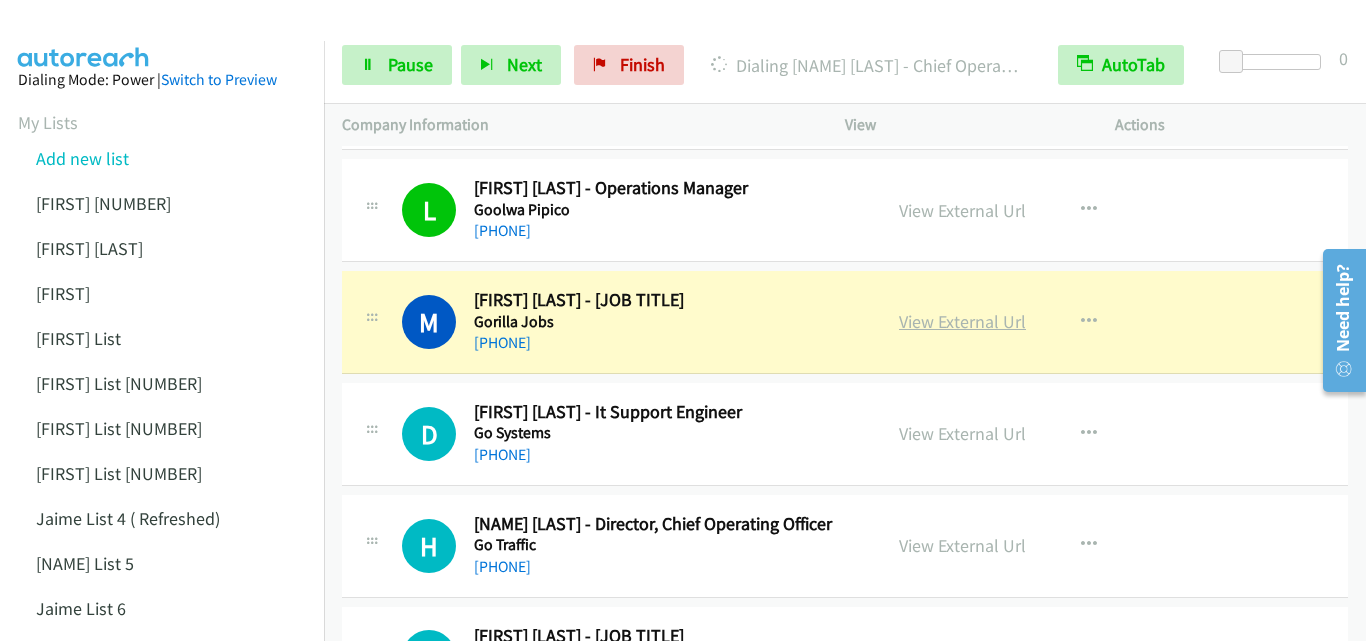 click on "View External Url" at bounding box center [962, 321] 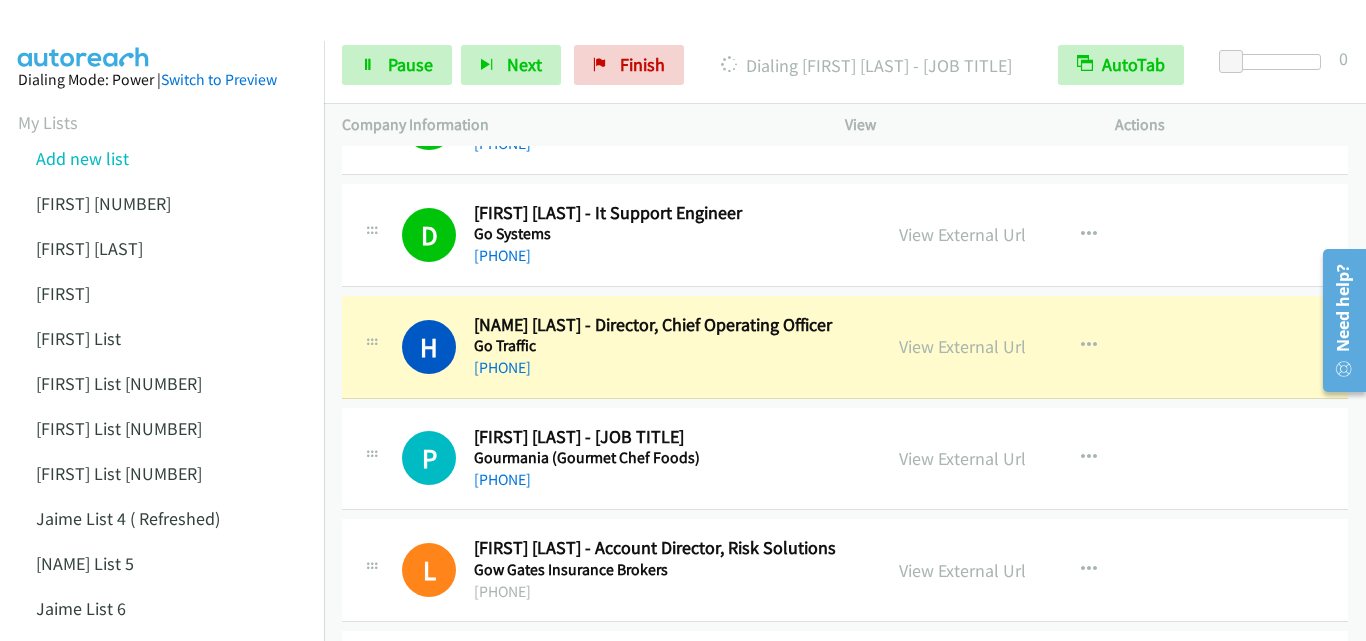 scroll, scrollTop: 6900, scrollLeft: 0, axis: vertical 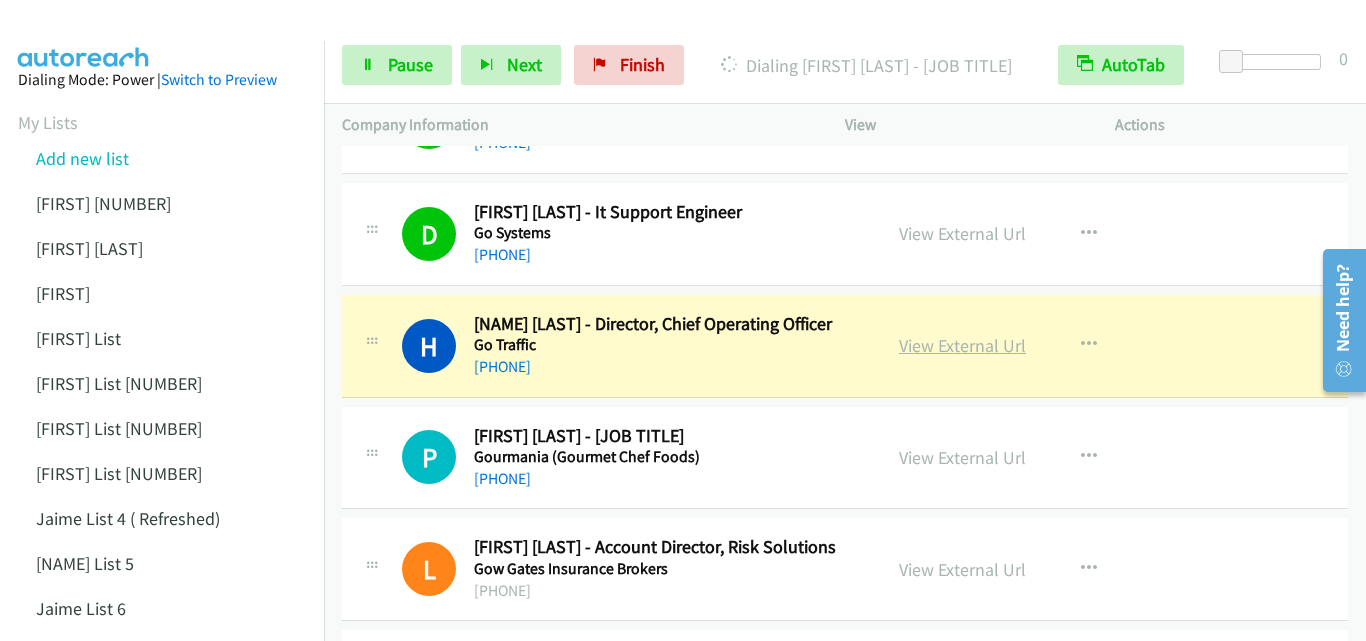 click on "View External Url" at bounding box center (962, 345) 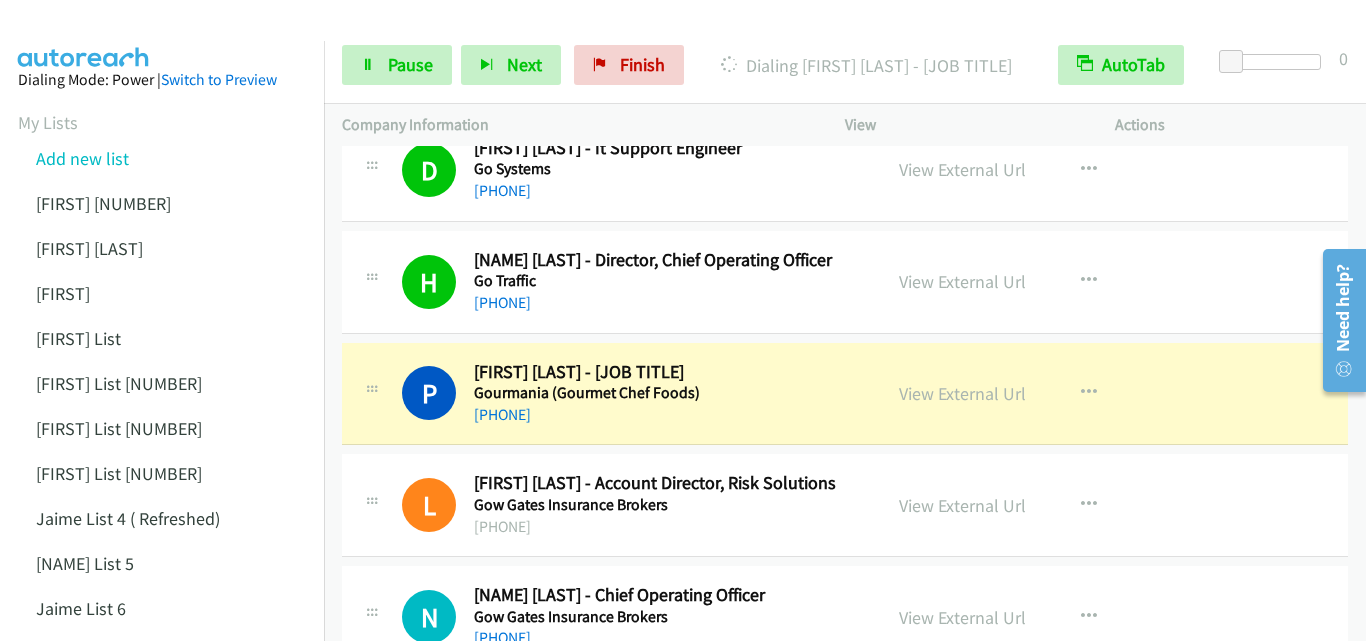 scroll, scrollTop: 7000, scrollLeft: 0, axis: vertical 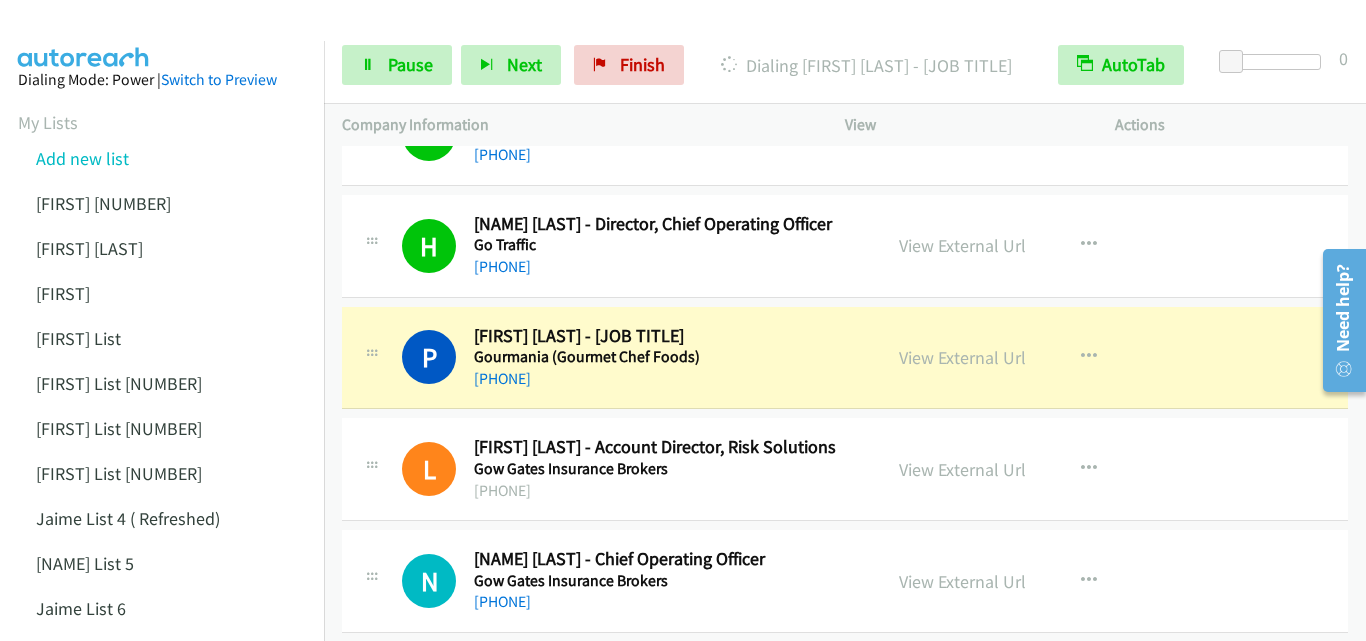 click on "View External Url
View External Url
Schedule/Manage Callback
Start Calls Here
Remove from list
Add to do not call list
Reset Call Status" at bounding box center [1025, 358] 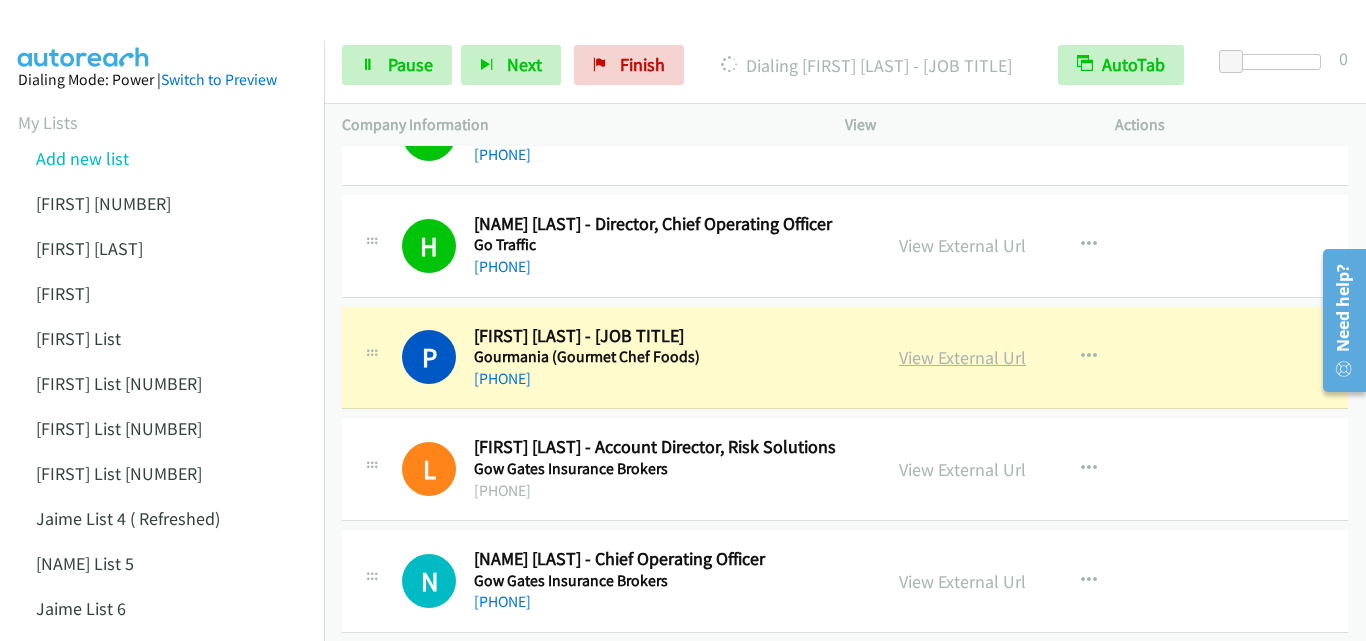 click on "View External Url" at bounding box center [962, 357] 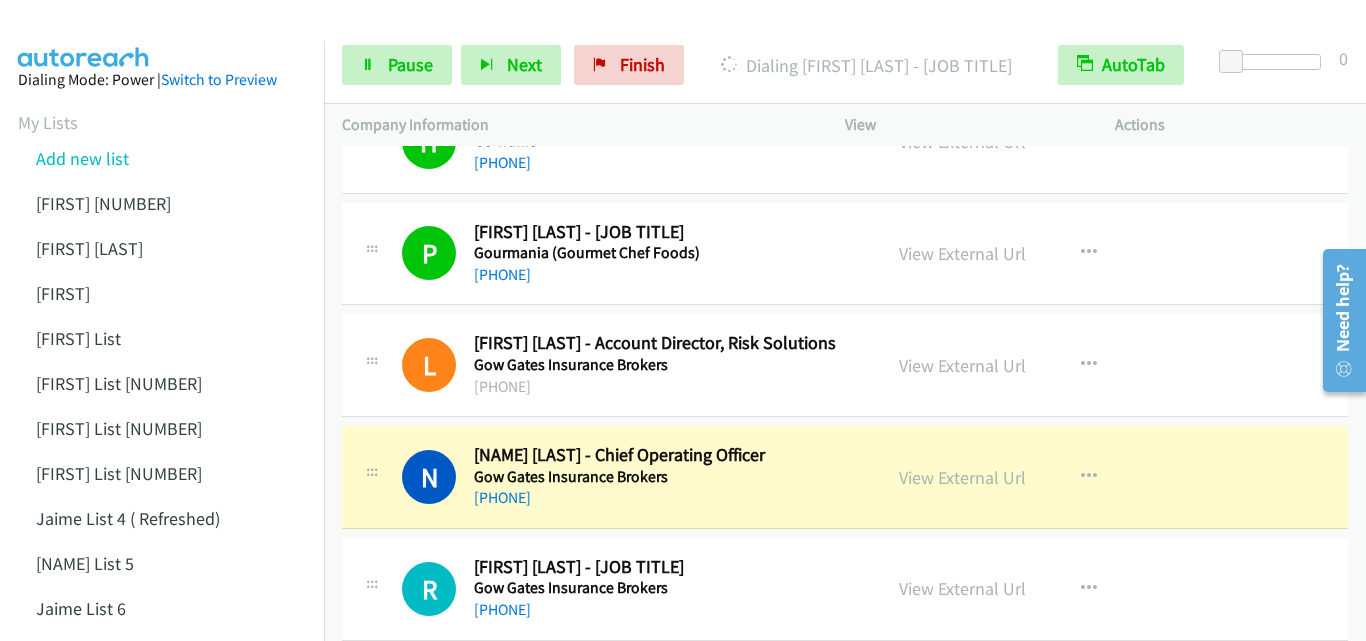 scroll, scrollTop: 7200, scrollLeft: 0, axis: vertical 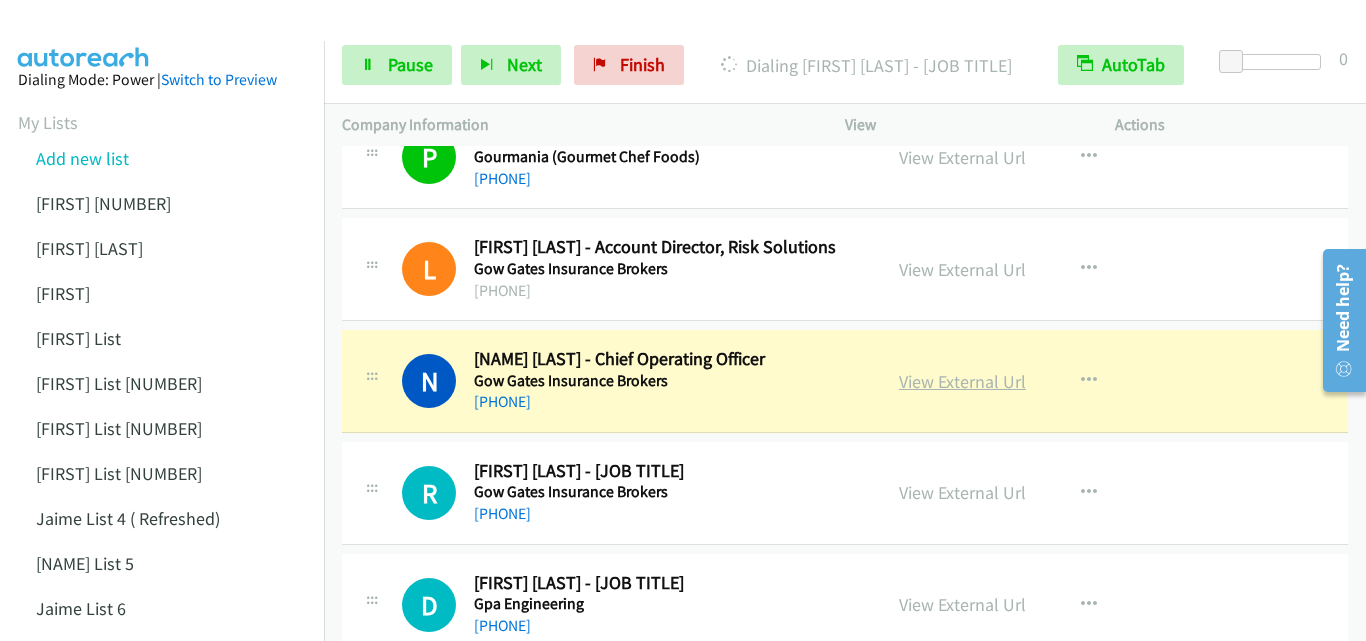 click on "View External Url" at bounding box center (962, 381) 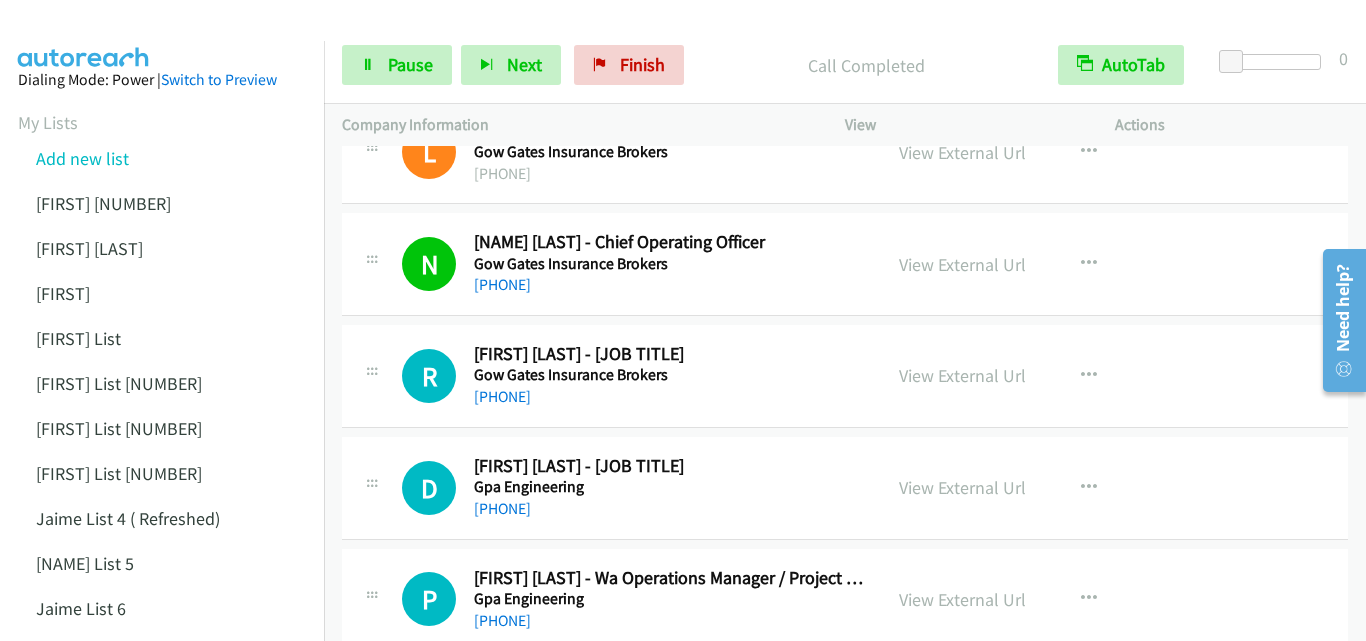 scroll, scrollTop: 7300, scrollLeft: 0, axis: vertical 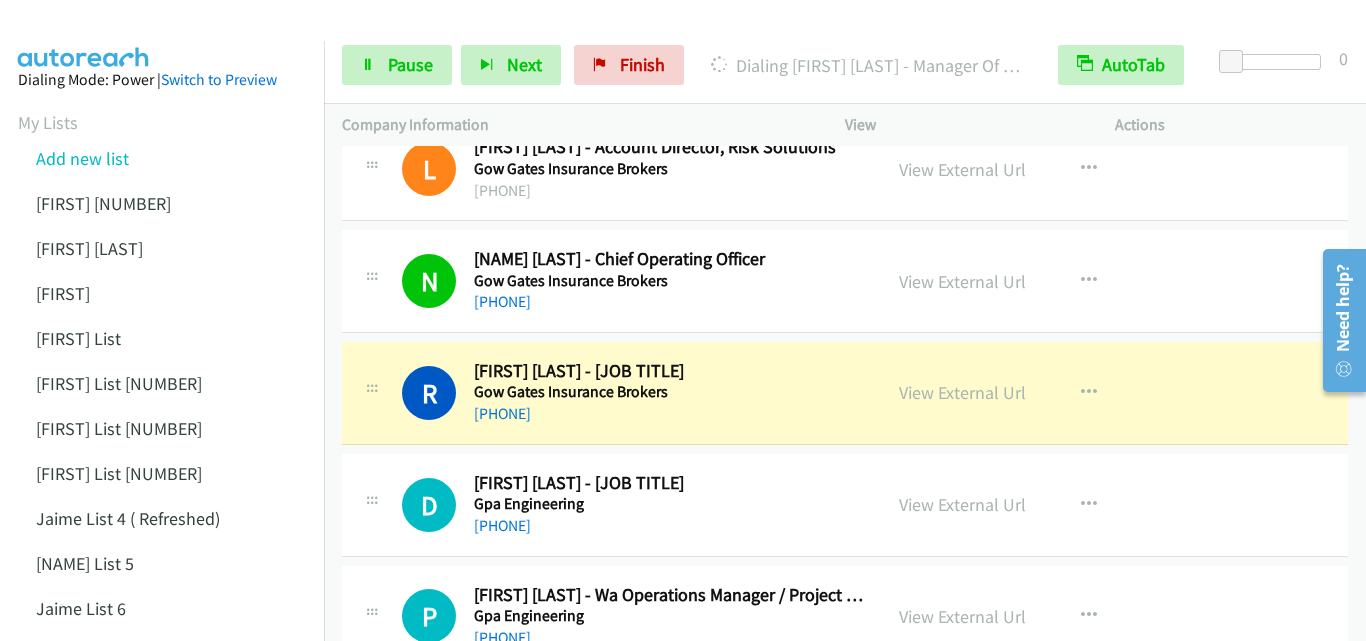 click on "View External Url
View External Url
Schedule/Manage Callback
Start Calls Here
Remove from list
Add to do not call list
Reset Call Status" at bounding box center [1025, 393] 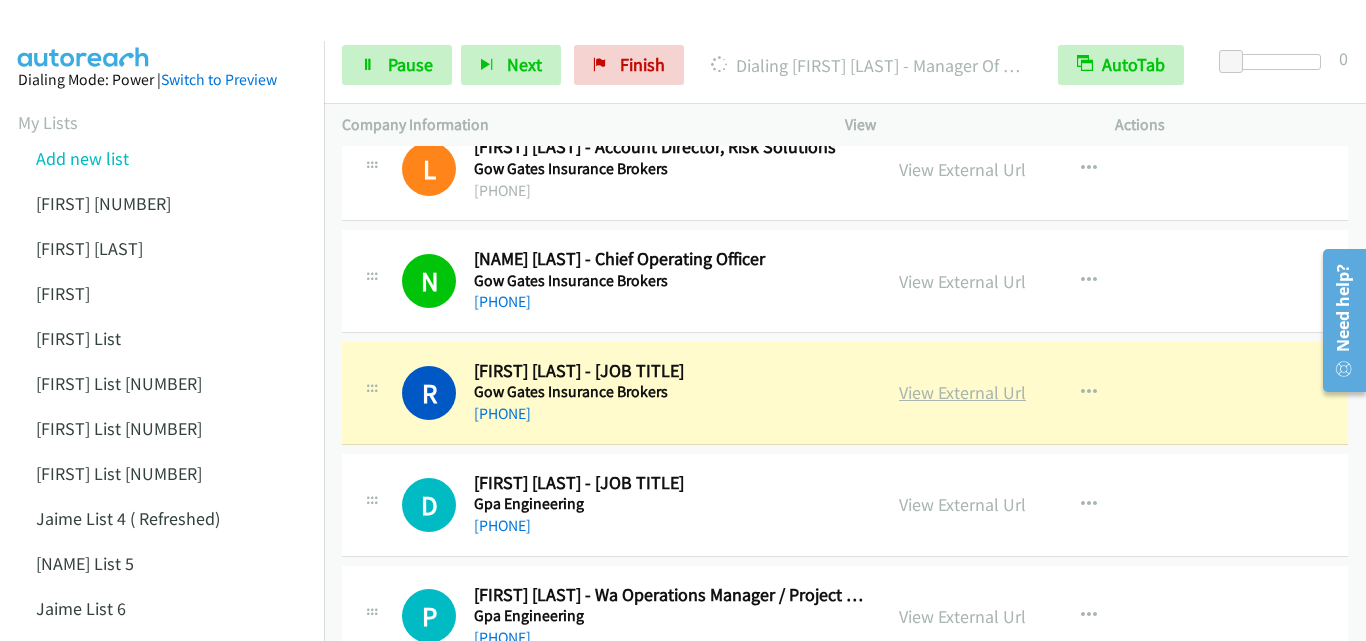 click on "View External Url" at bounding box center [962, 392] 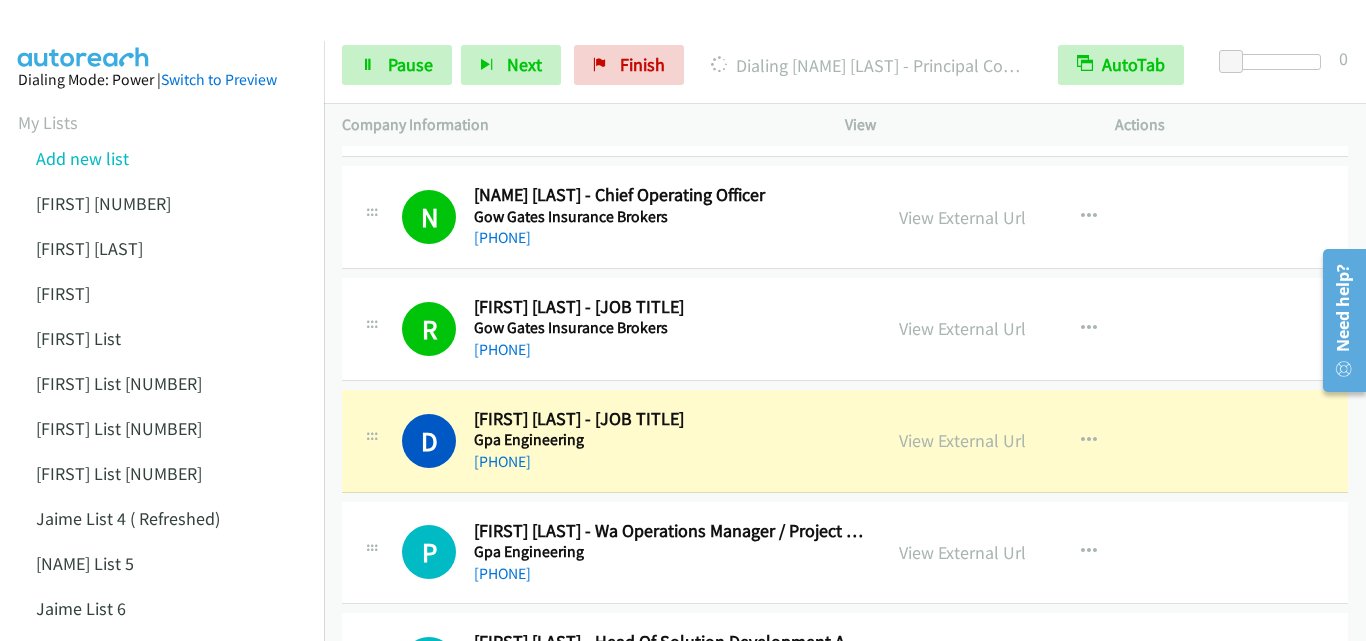 scroll, scrollTop: 7400, scrollLeft: 0, axis: vertical 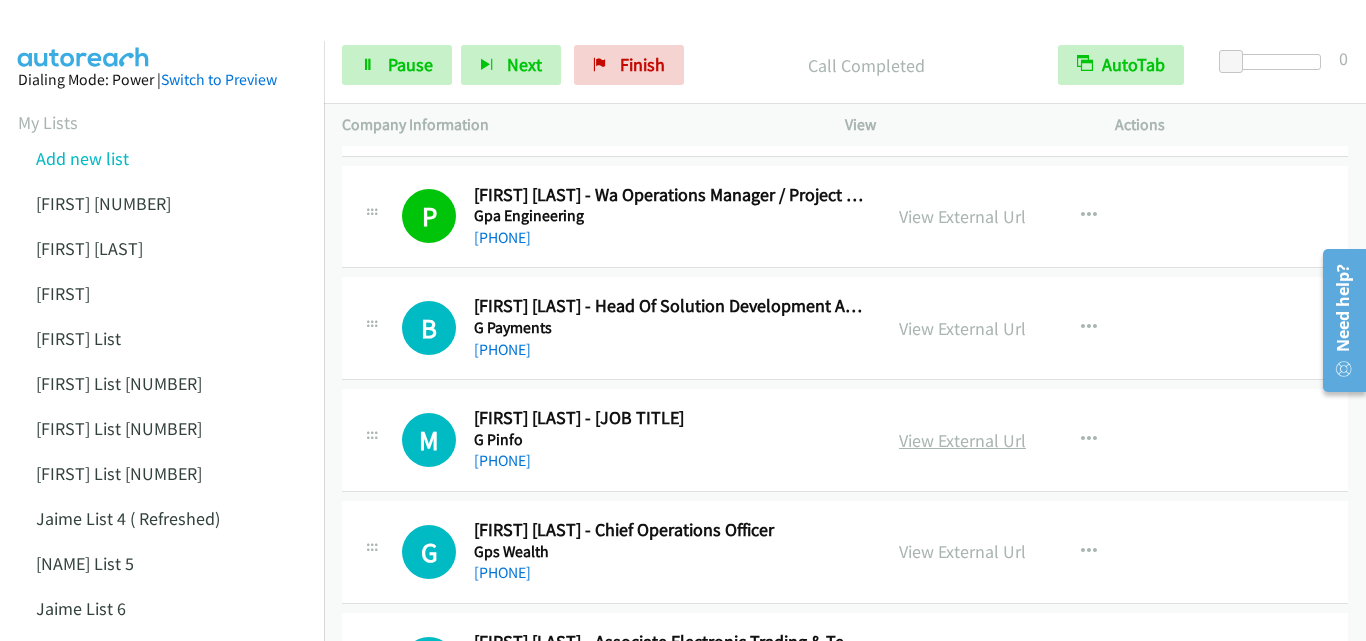 click on "View External Url" at bounding box center [962, 440] 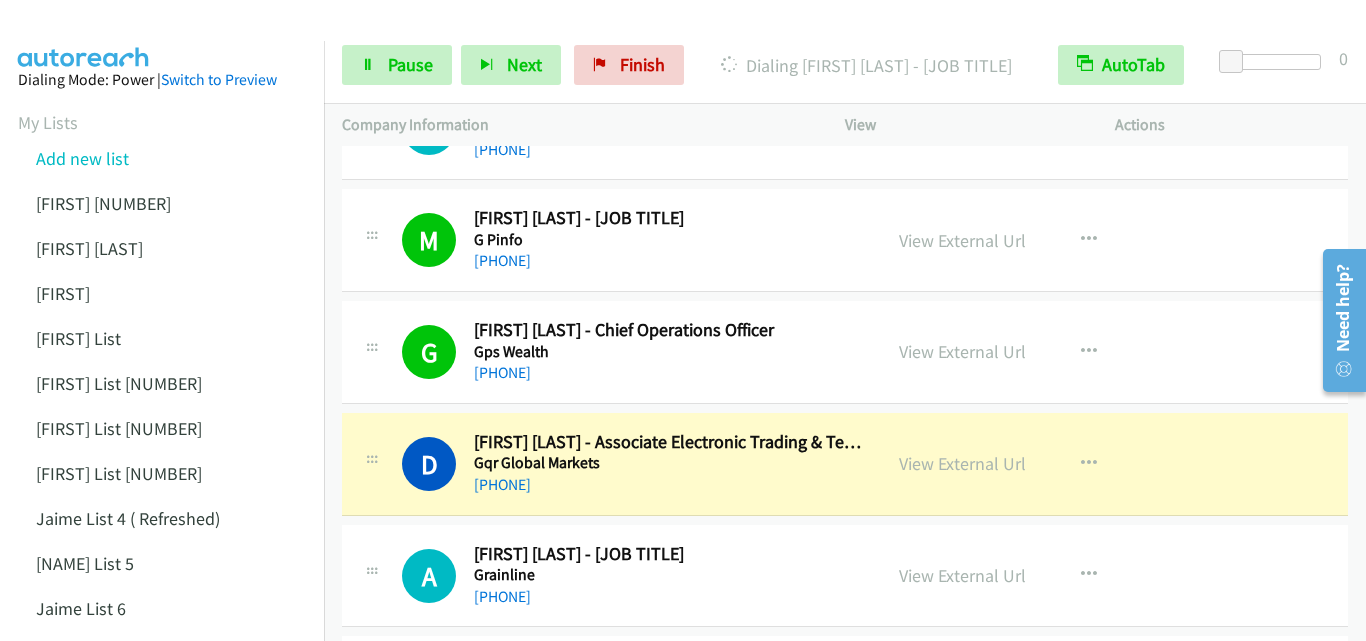 scroll, scrollTop: 8000, scrollLeft: 0, axis: vertical 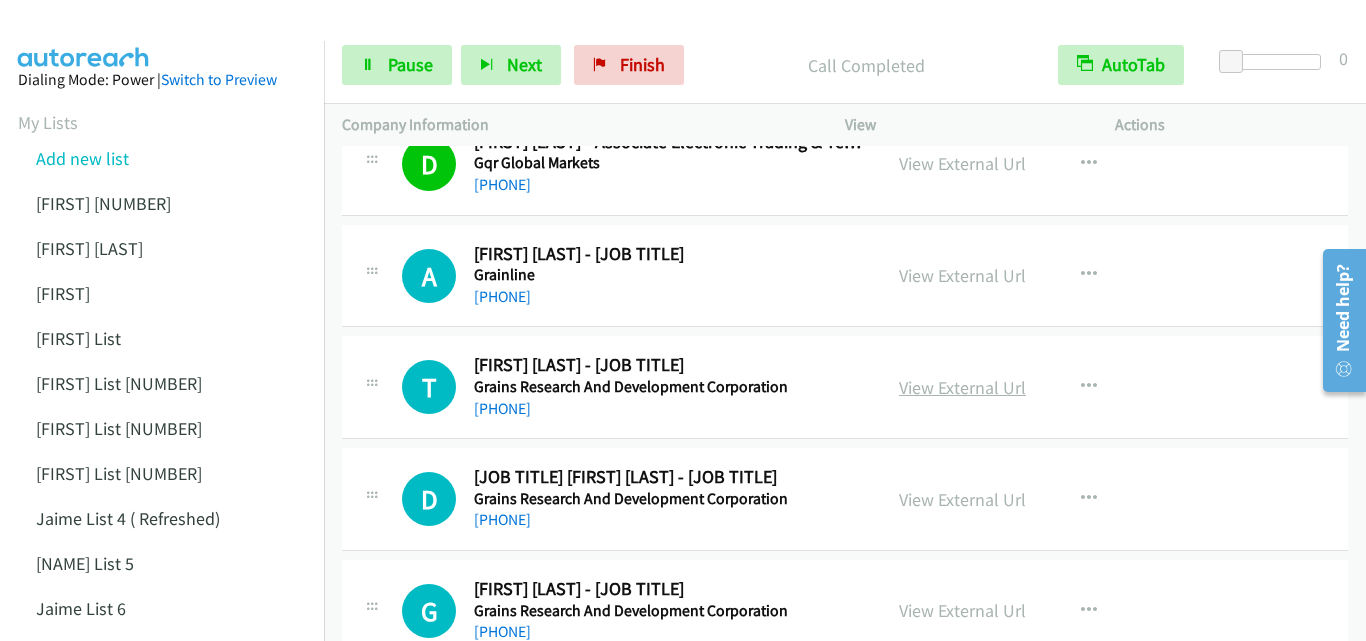 click on "View External Url" at bounding box center (962, 387) 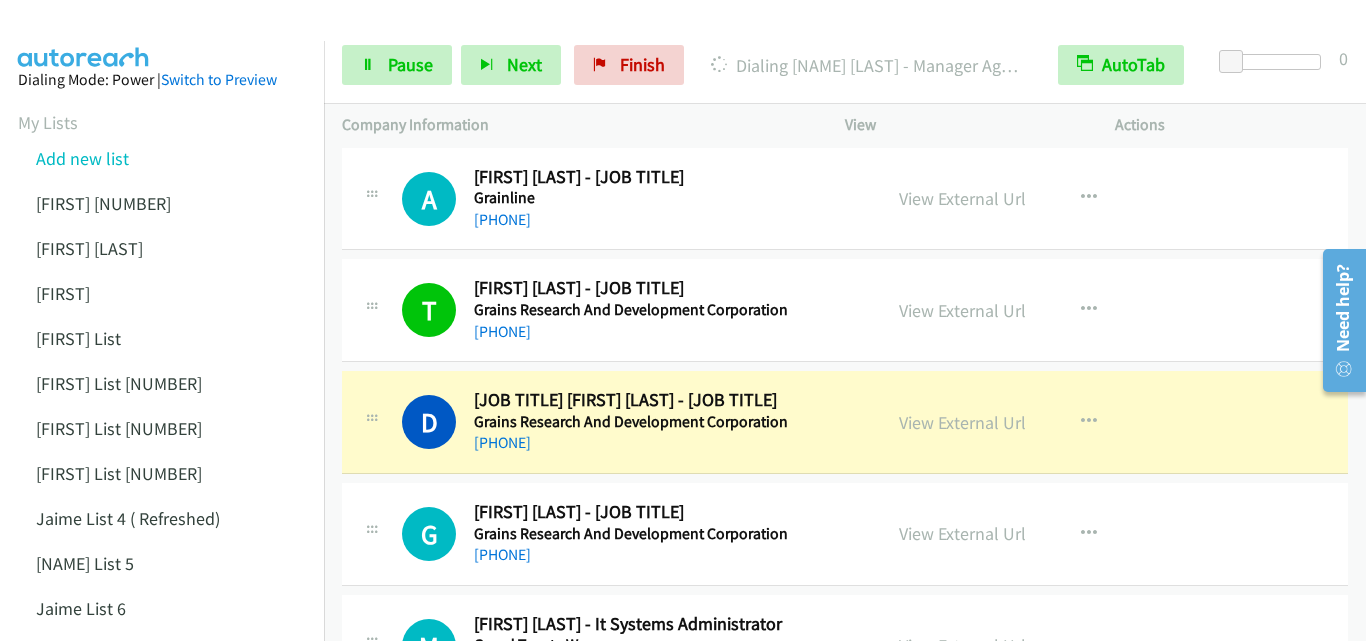 scroll, scrollTop: 8300, scrollLeft: 0, axis: vertical 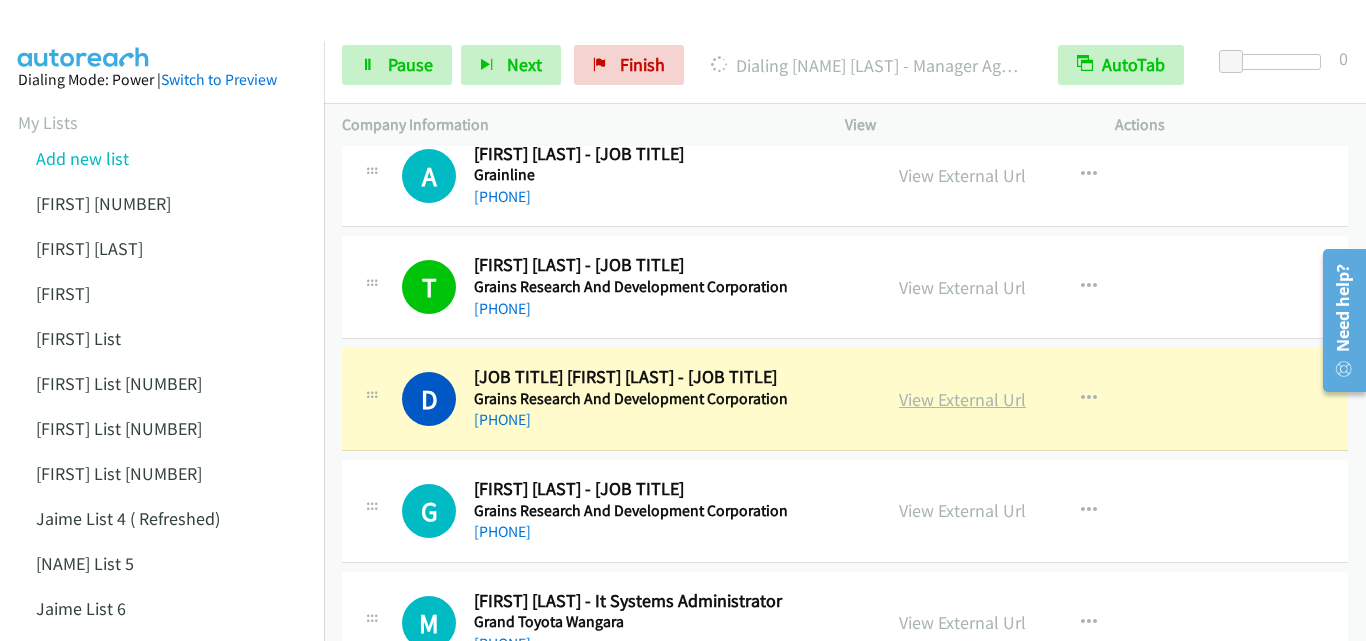 click on "View External Url" at bounding box center (962, 399) 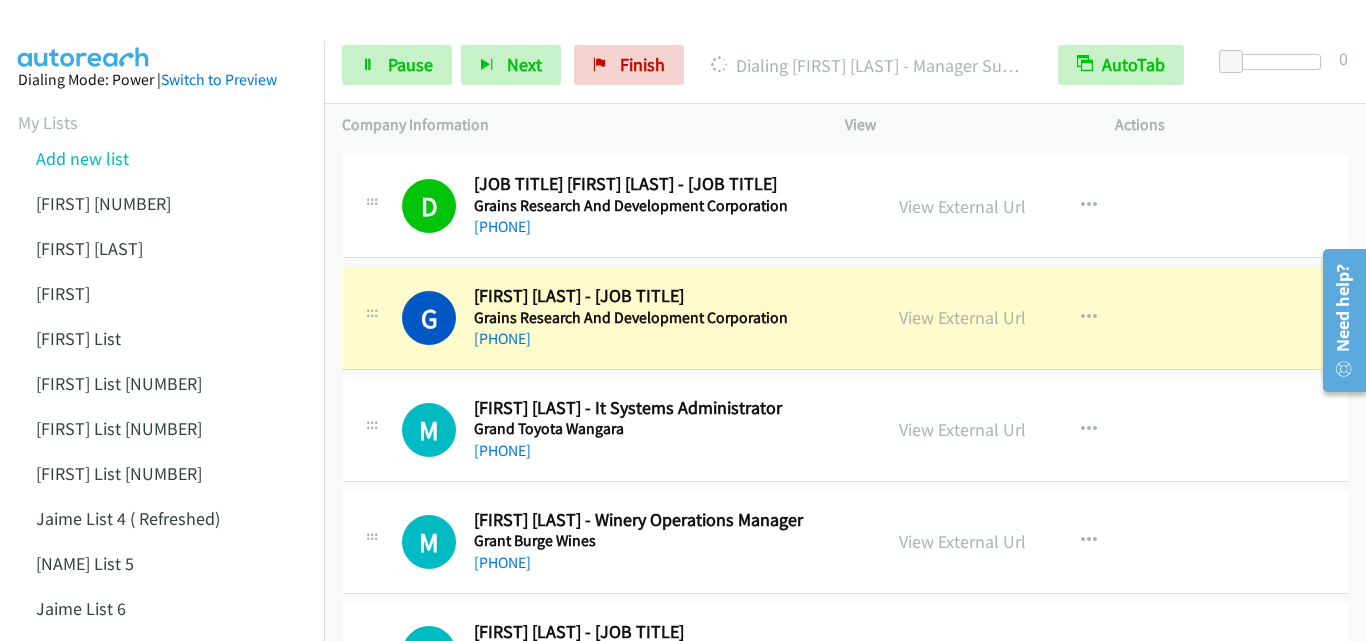 scroll, scrollTop: 8500, scrollLeft: 0, axis: vertical 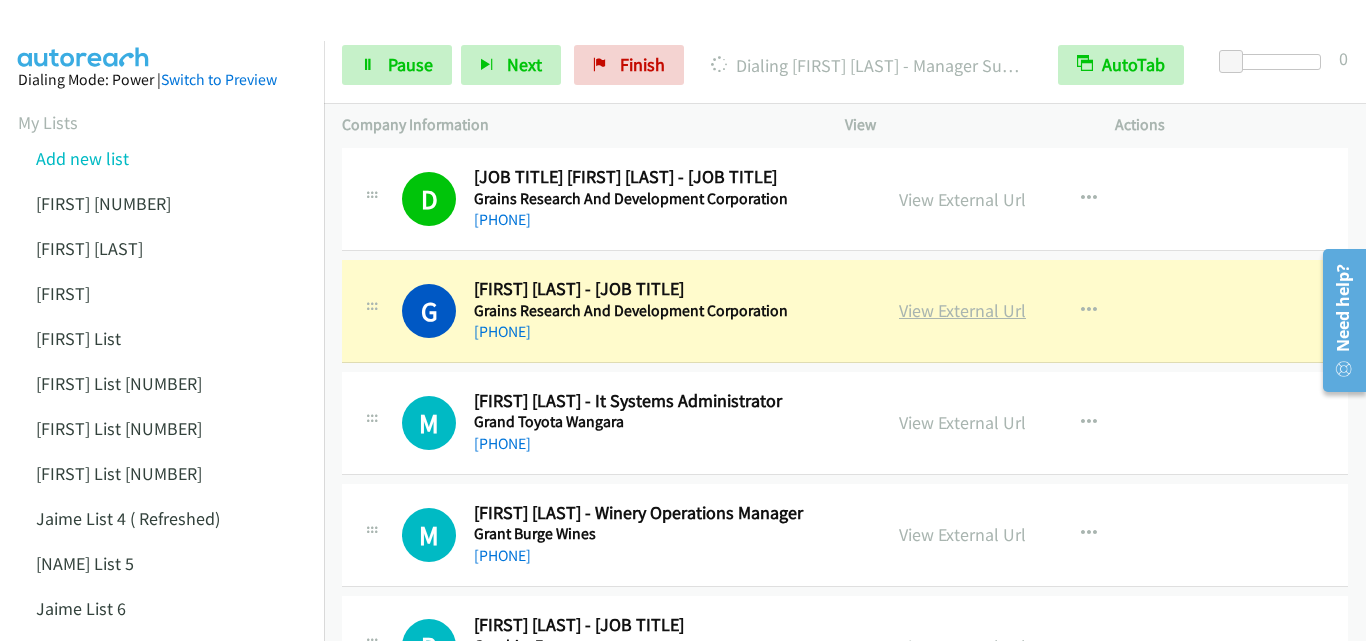 click on "View External Url" at bounding box center [962, 310] 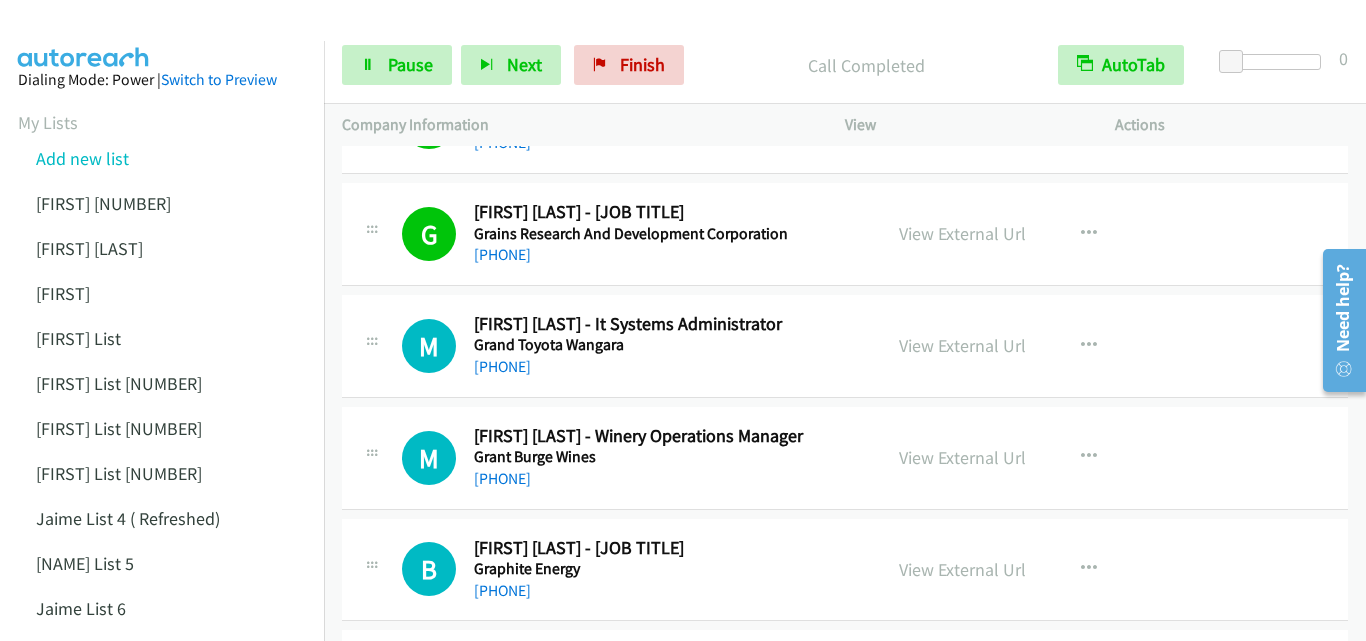 scroll, scrollTop: 8600, scrollLeft: 0, axis: vertical 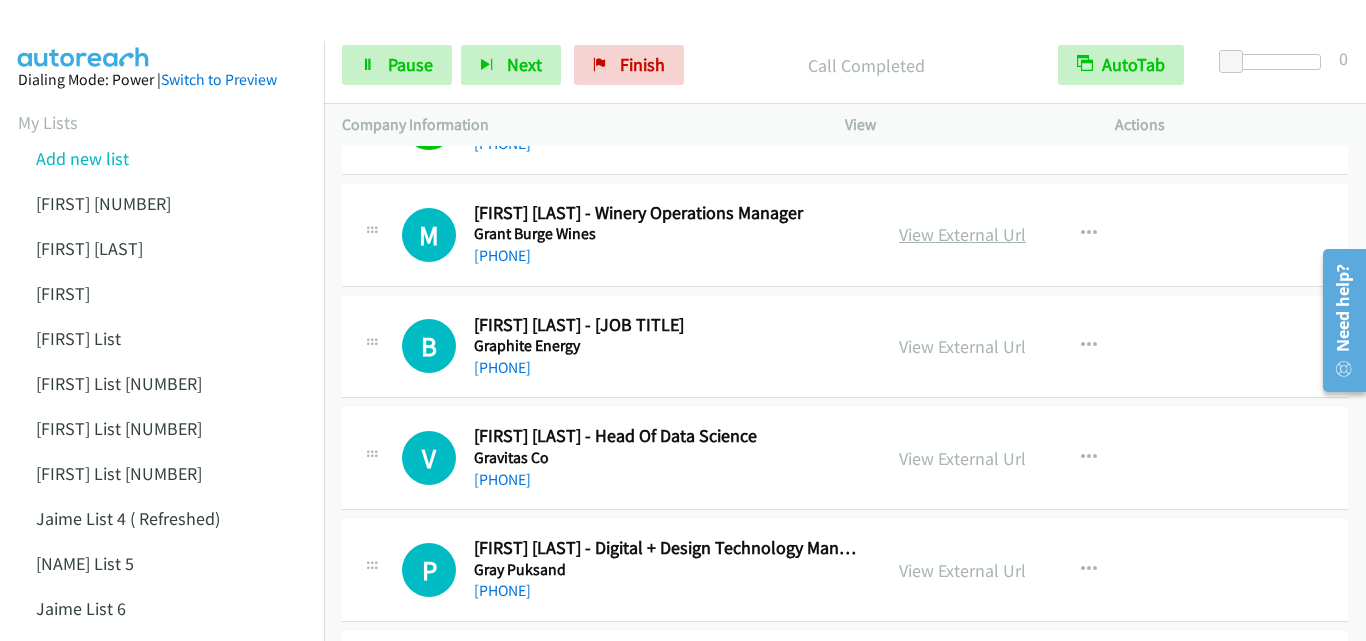 click on "View External Url" at bounding box center [962, 234] 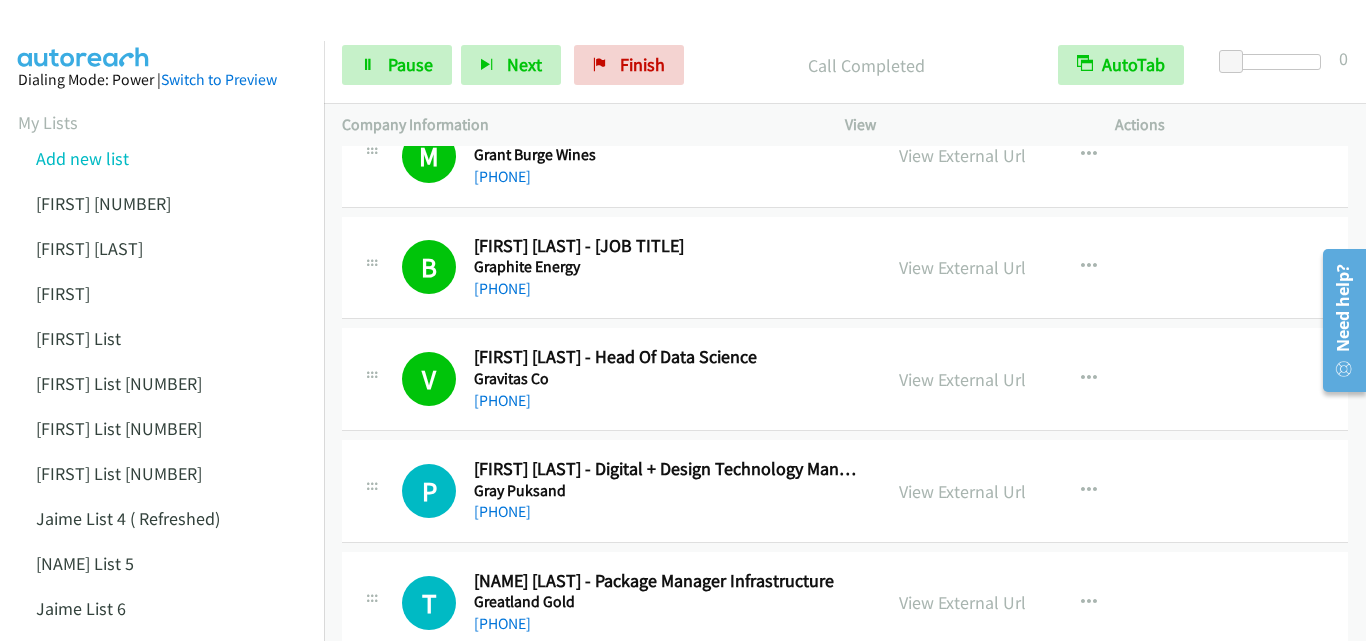 scroll, scrollTop: 9000, scrollLeft: 0, axis: vertical 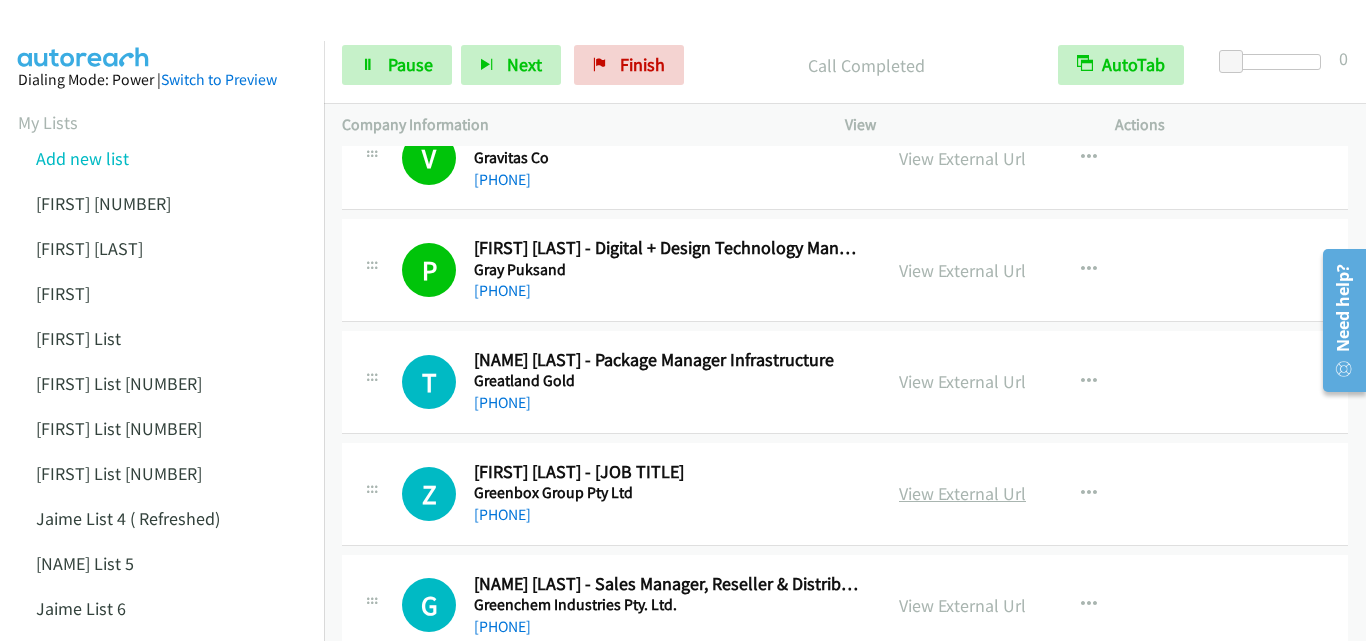 click on "View External Url" at bounding box center [962, 493] 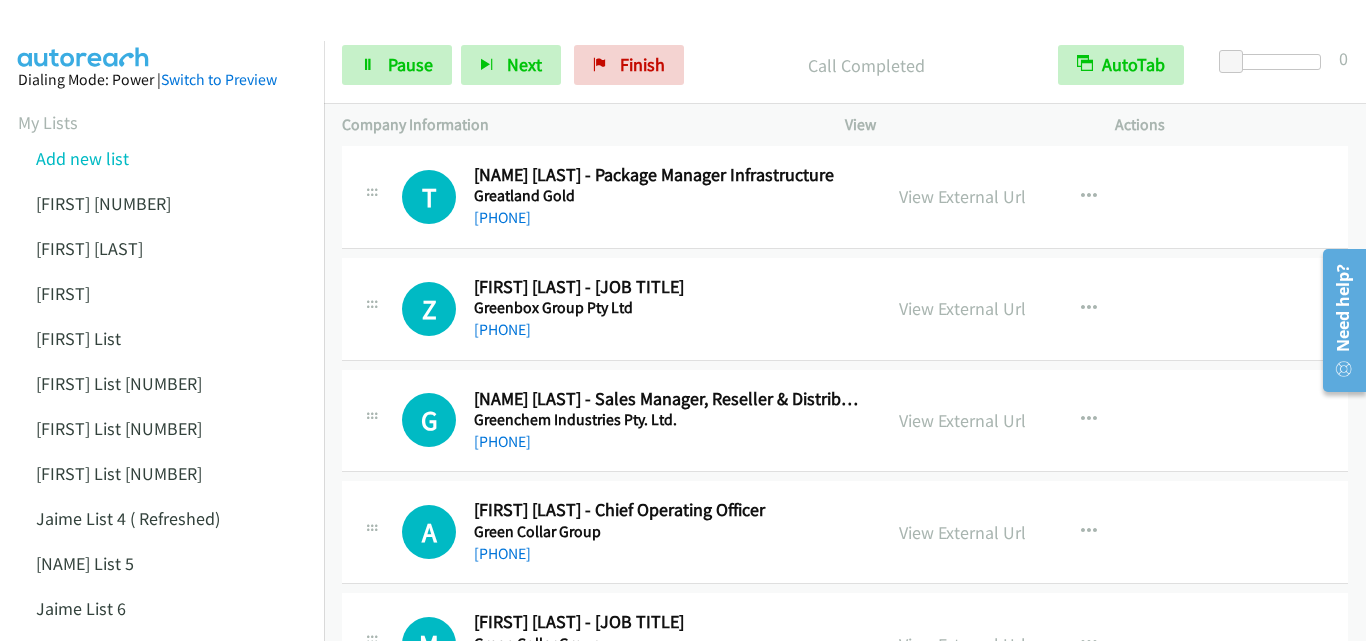 scroll, scrollTop: 9300, scrollLeft: 0, axis: vertical 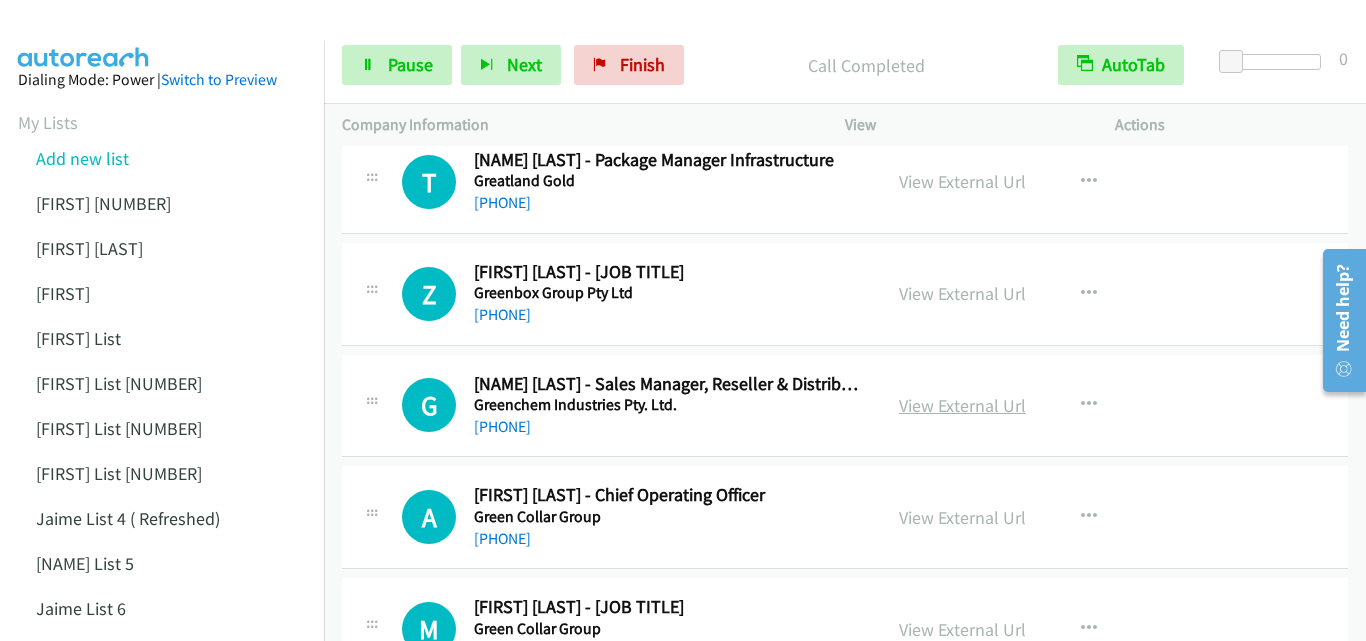 click on "View External Url" at bounding box center (962, 405) 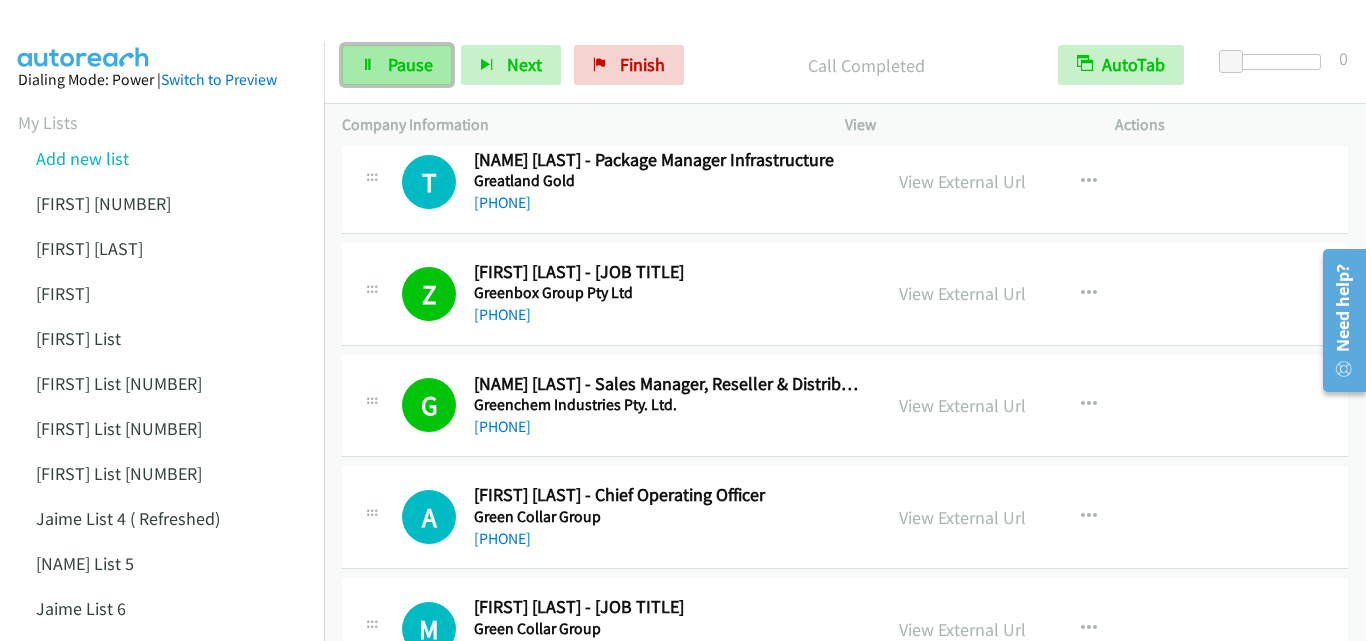click on "Pause" at bounding box center (410, 64) 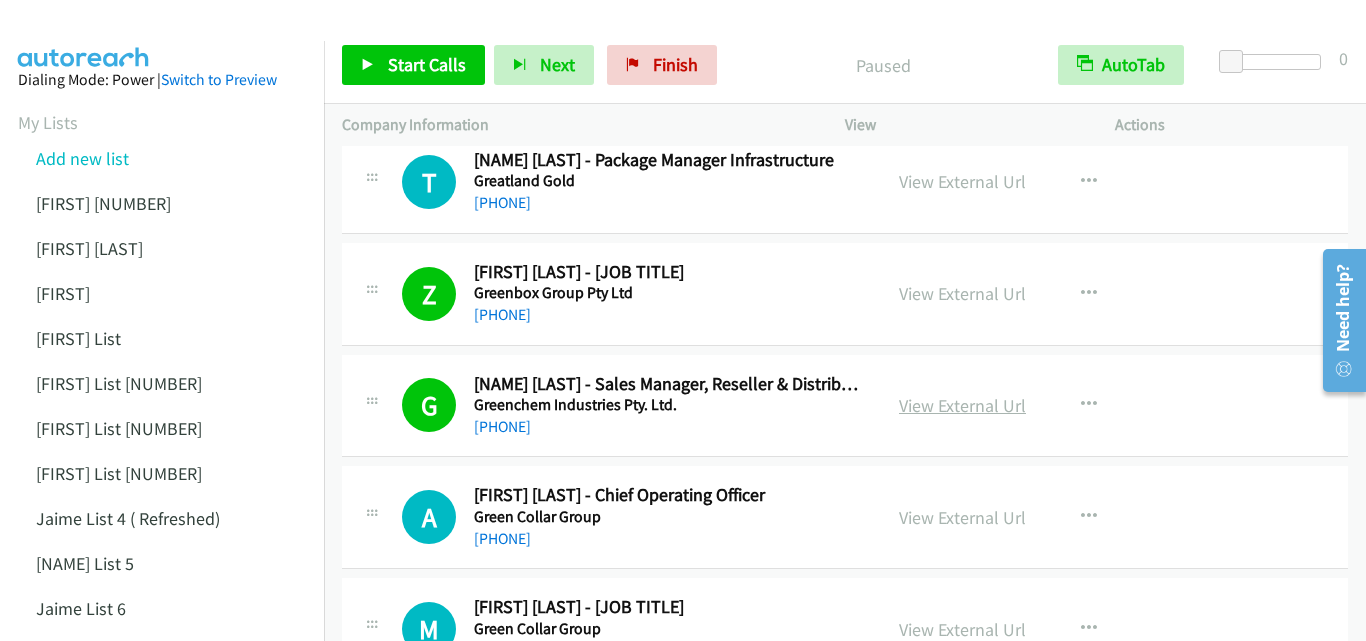 click on "View External Url" at bounding box center (962, 405) 